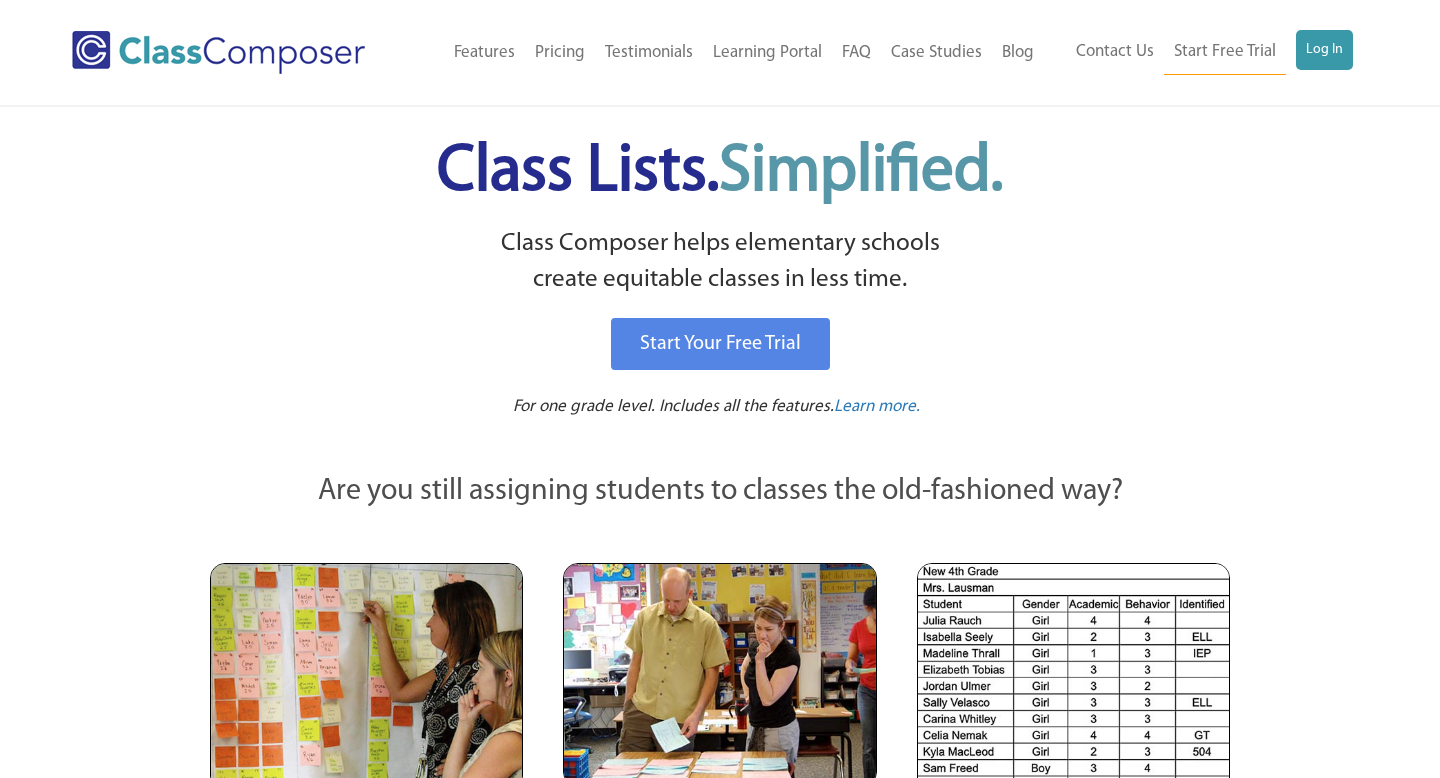 scroll, scrollTop: 0, scrollLeft: 0, axis: both 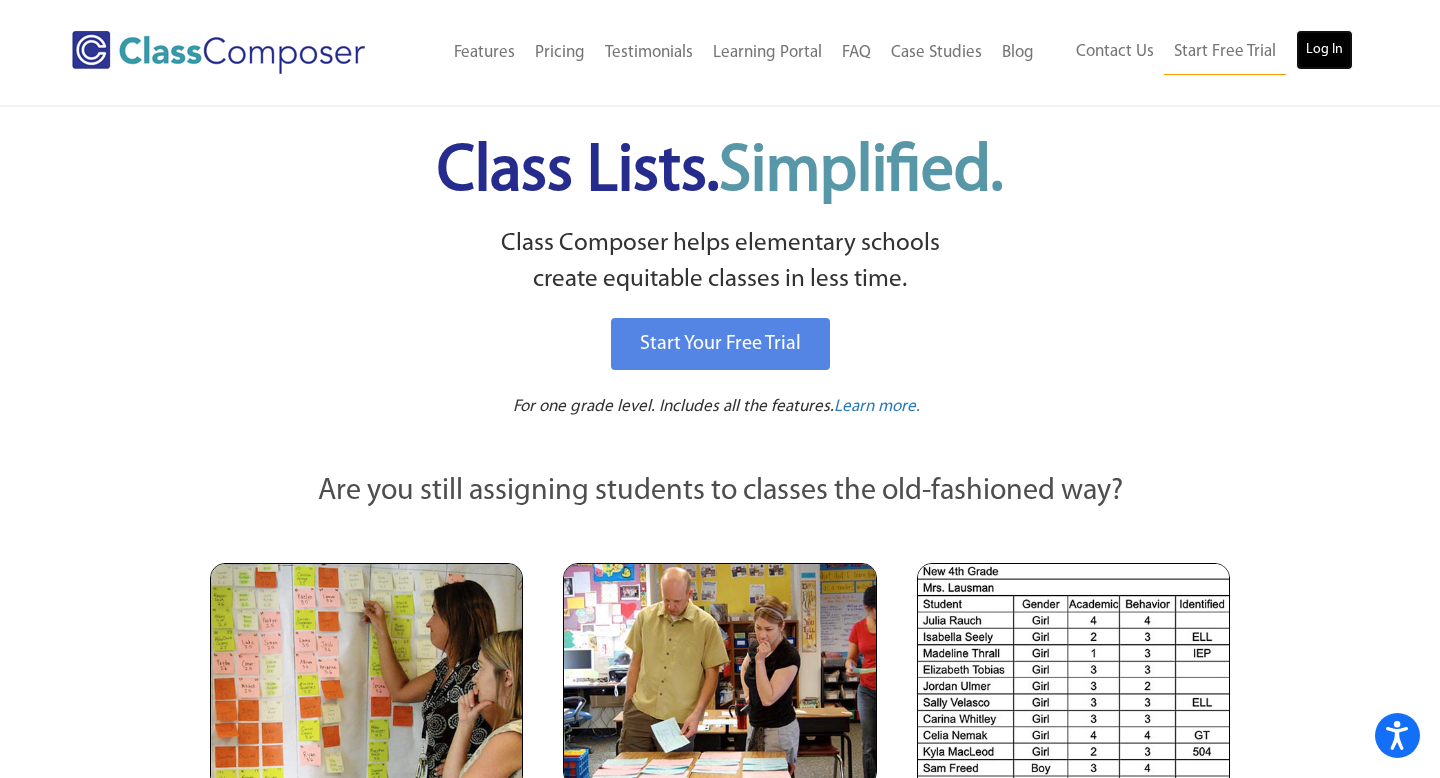 click on "Log In" at bounding box center (1324, 50) 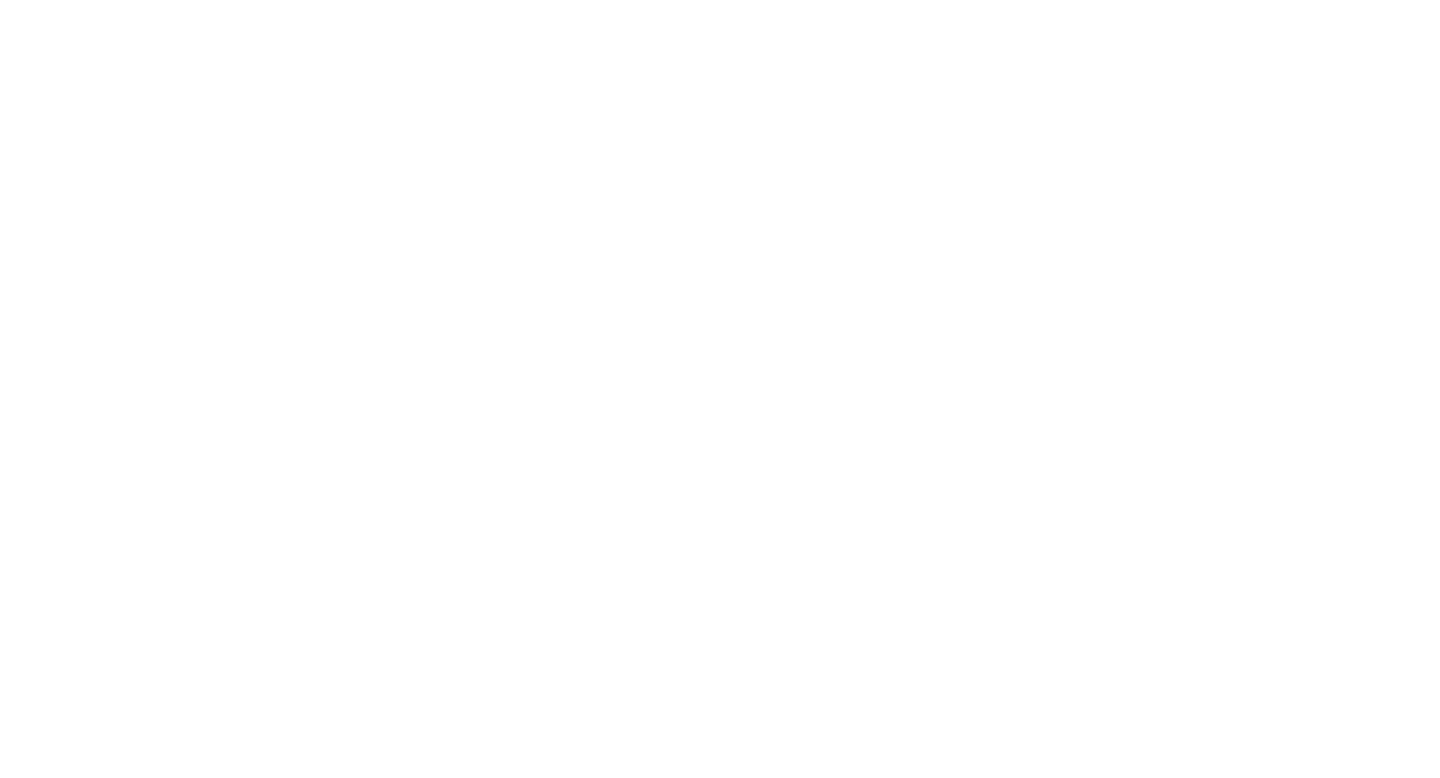 scroll, scrollTop: 0, scrollLeft: 0, axis: both 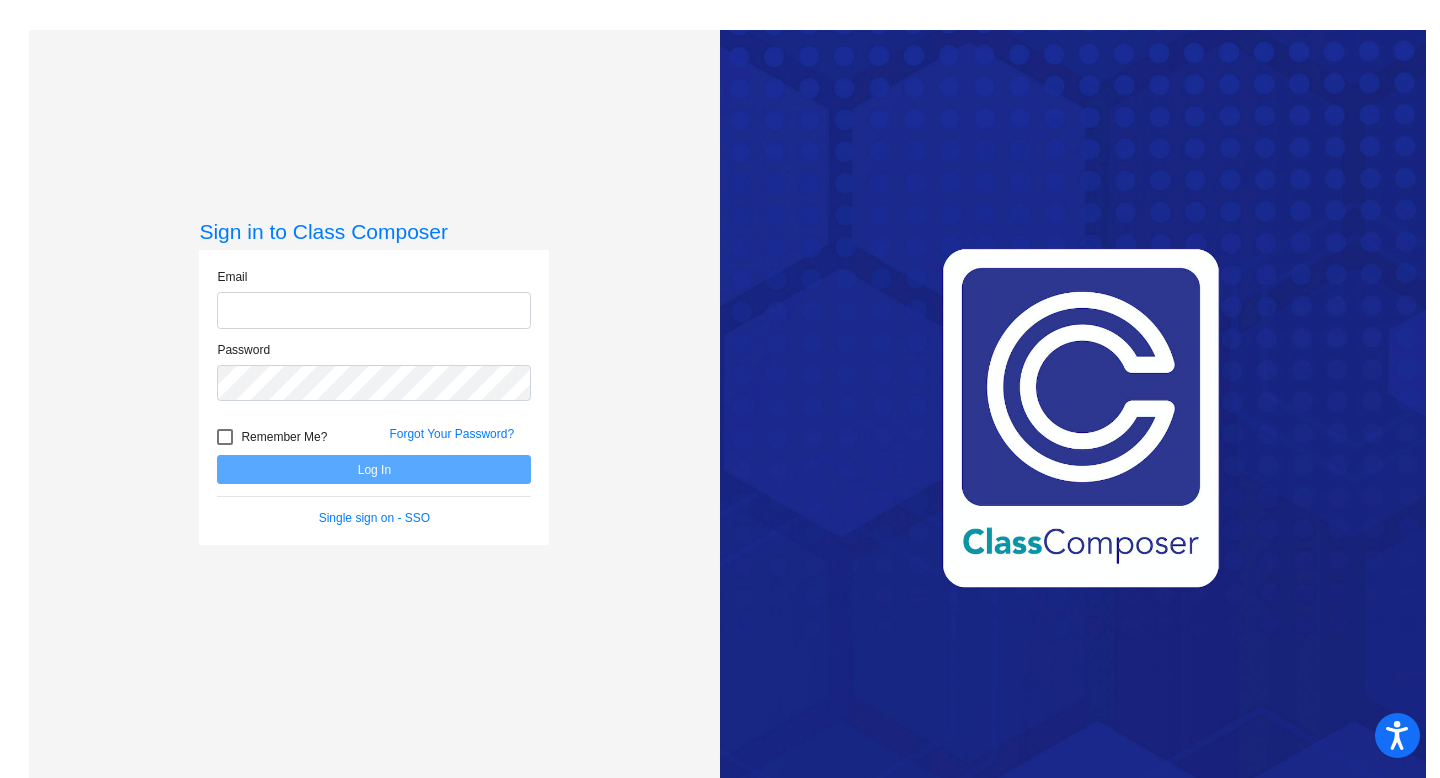 type on "[EMAIL]" 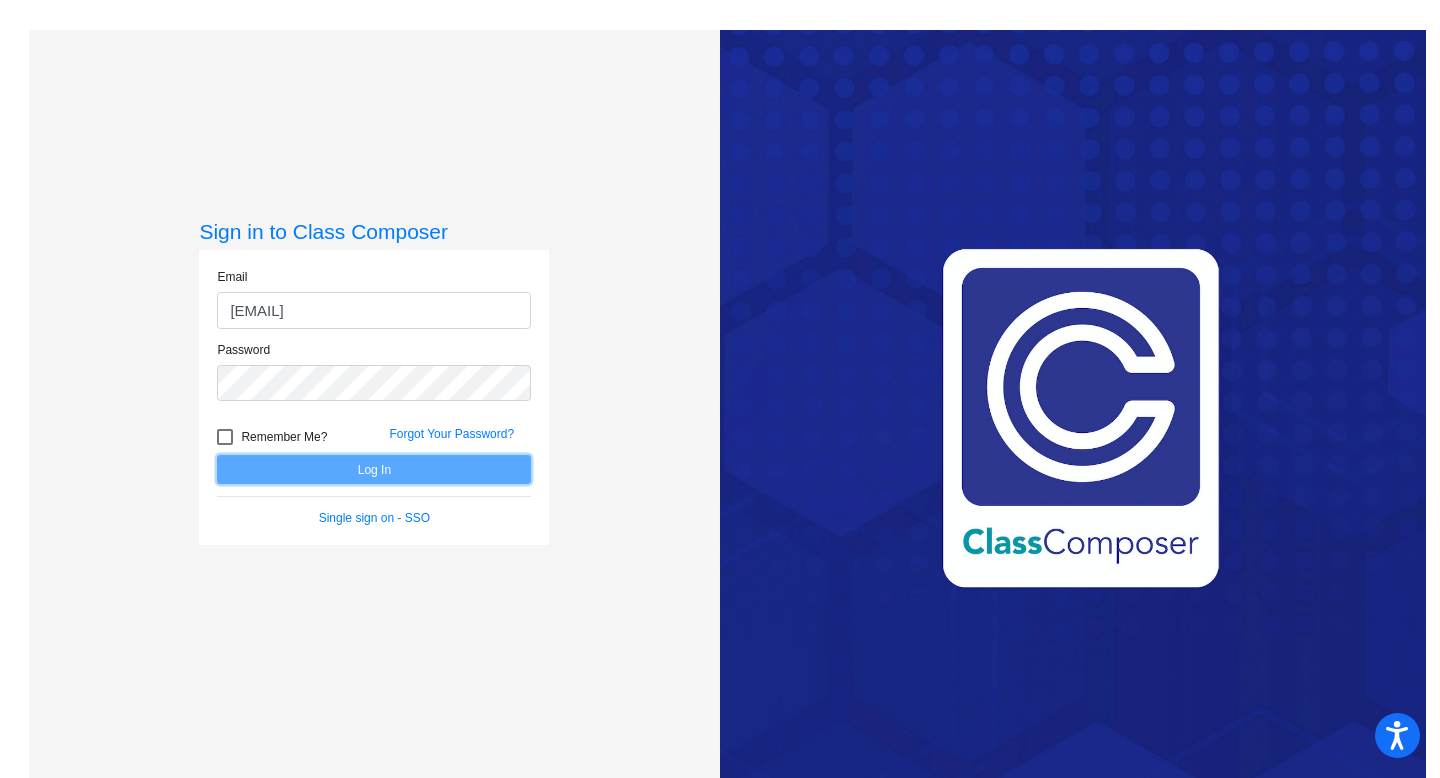 click on "Log In" 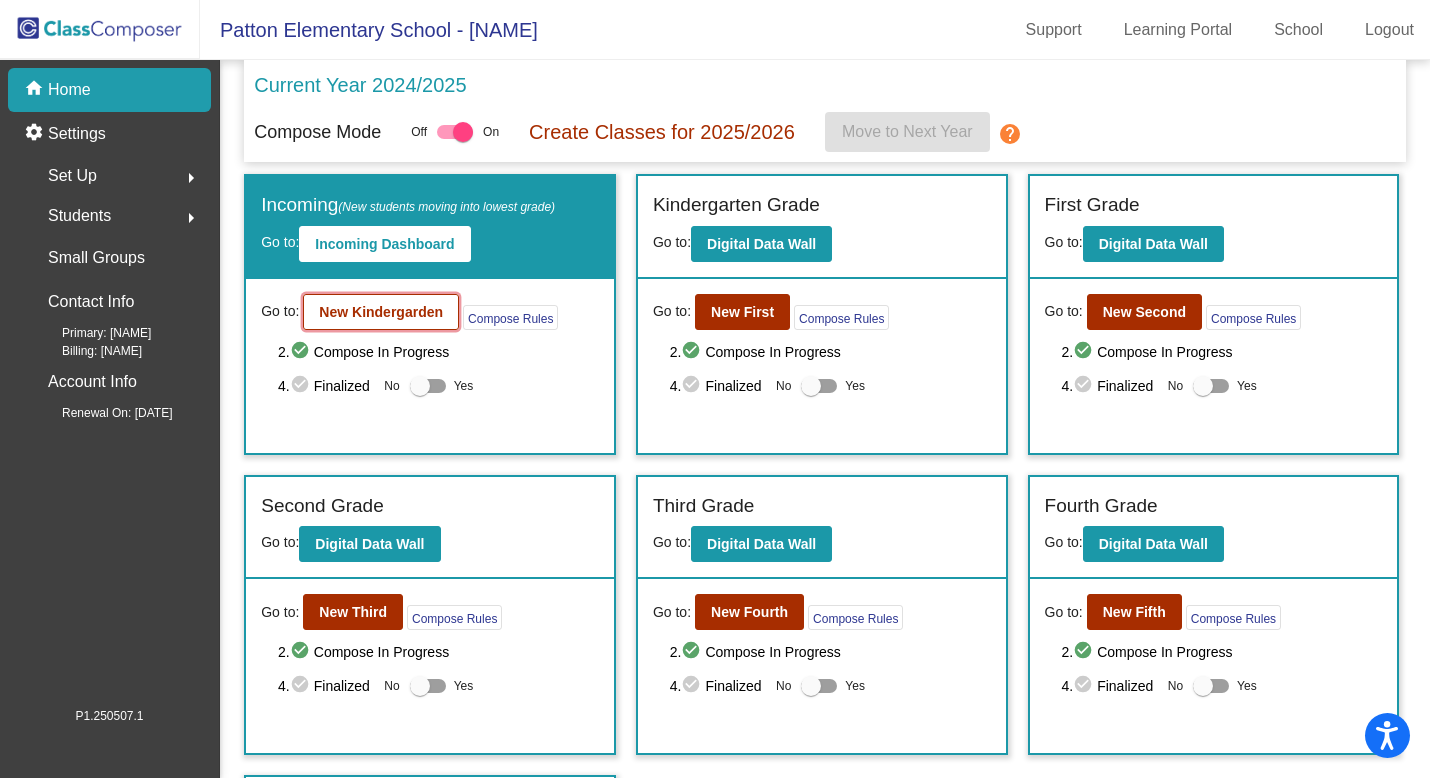 click on "New Kindergarden" 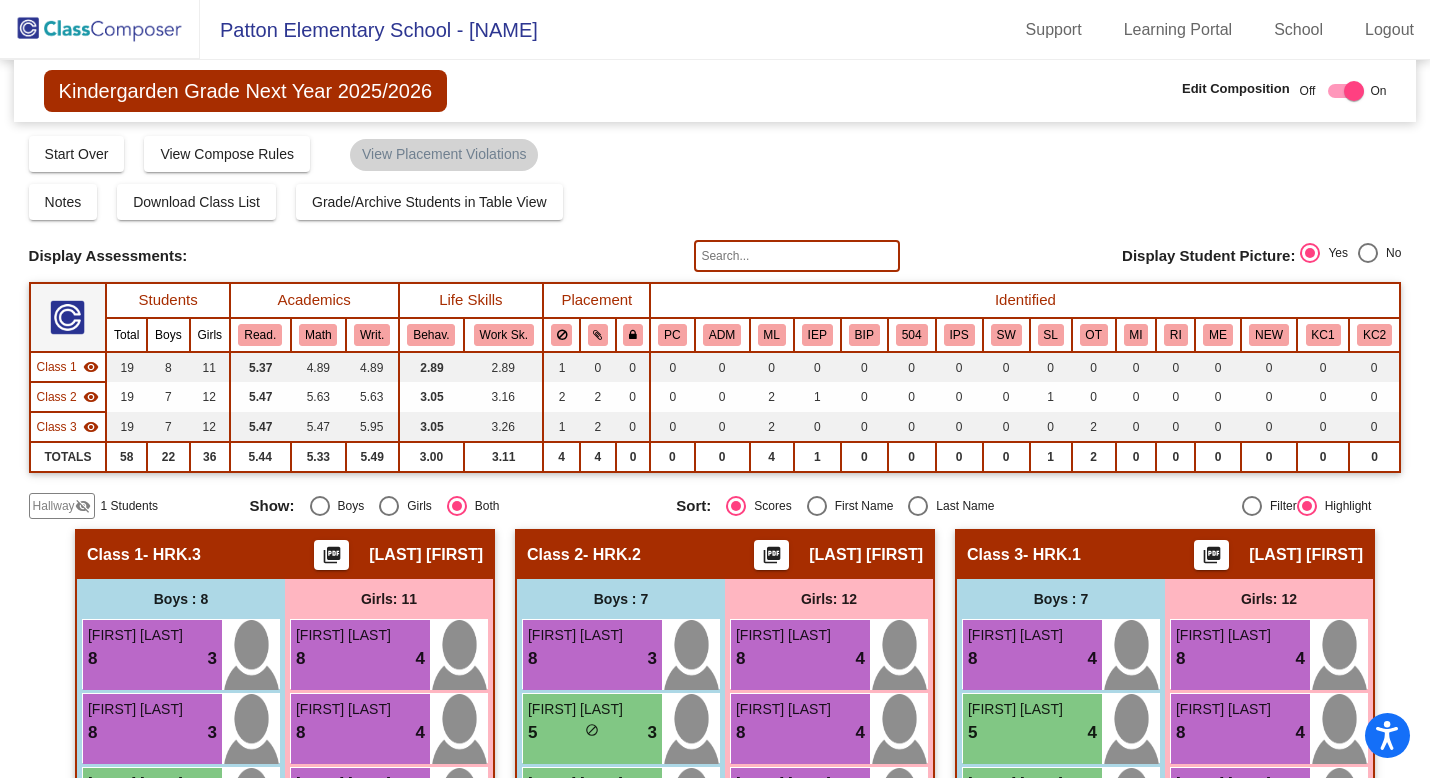 click on "Hallway" 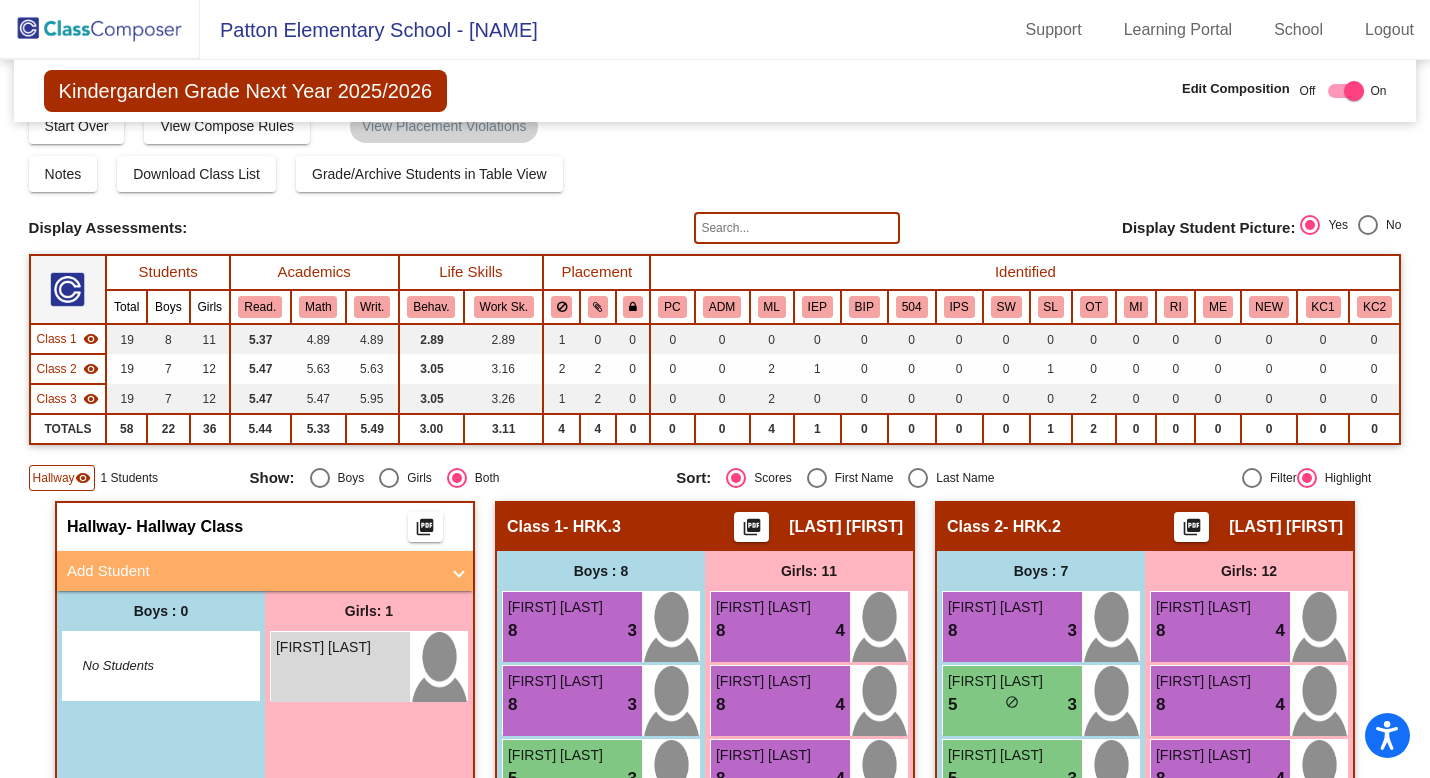 scroll, scrollTop: 0, scrollLeft: 0, axis: both 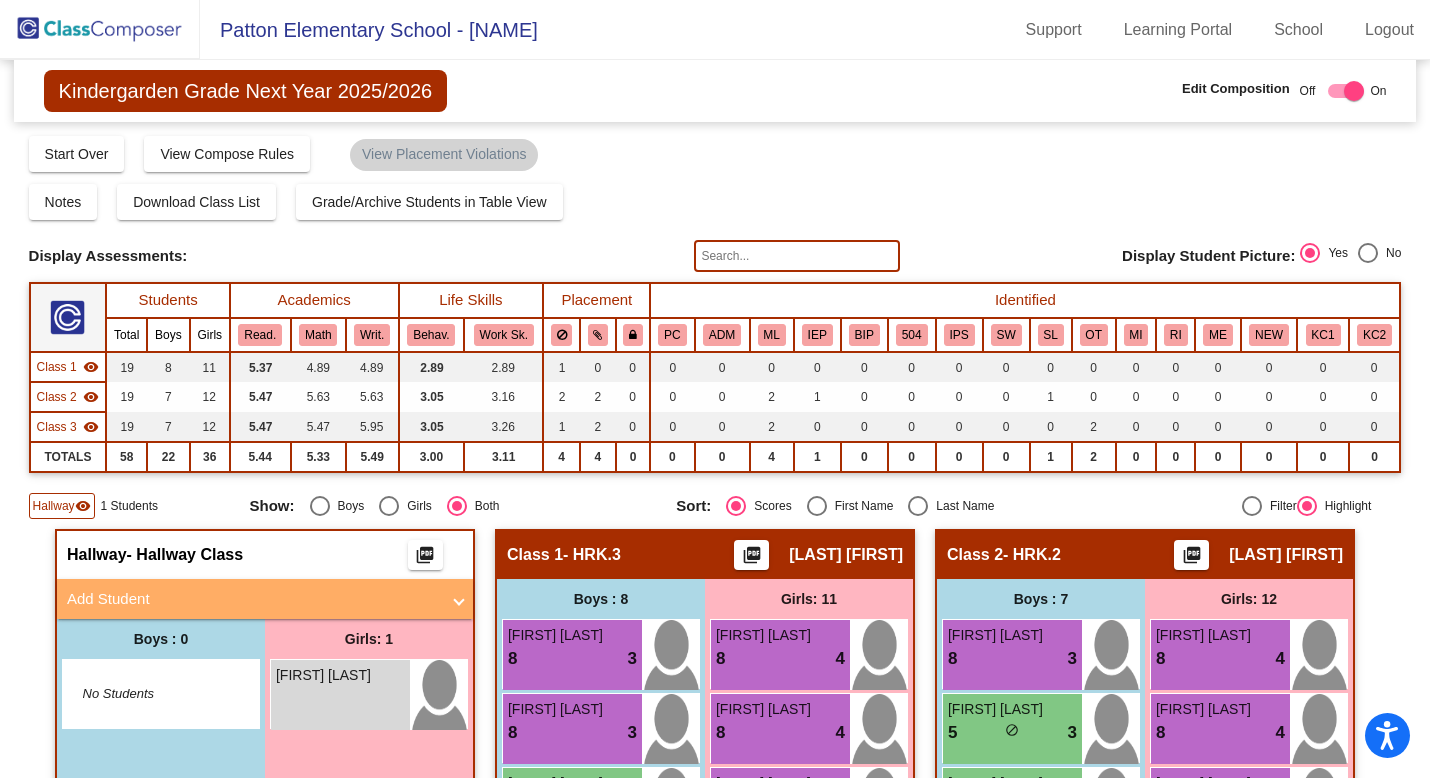 click 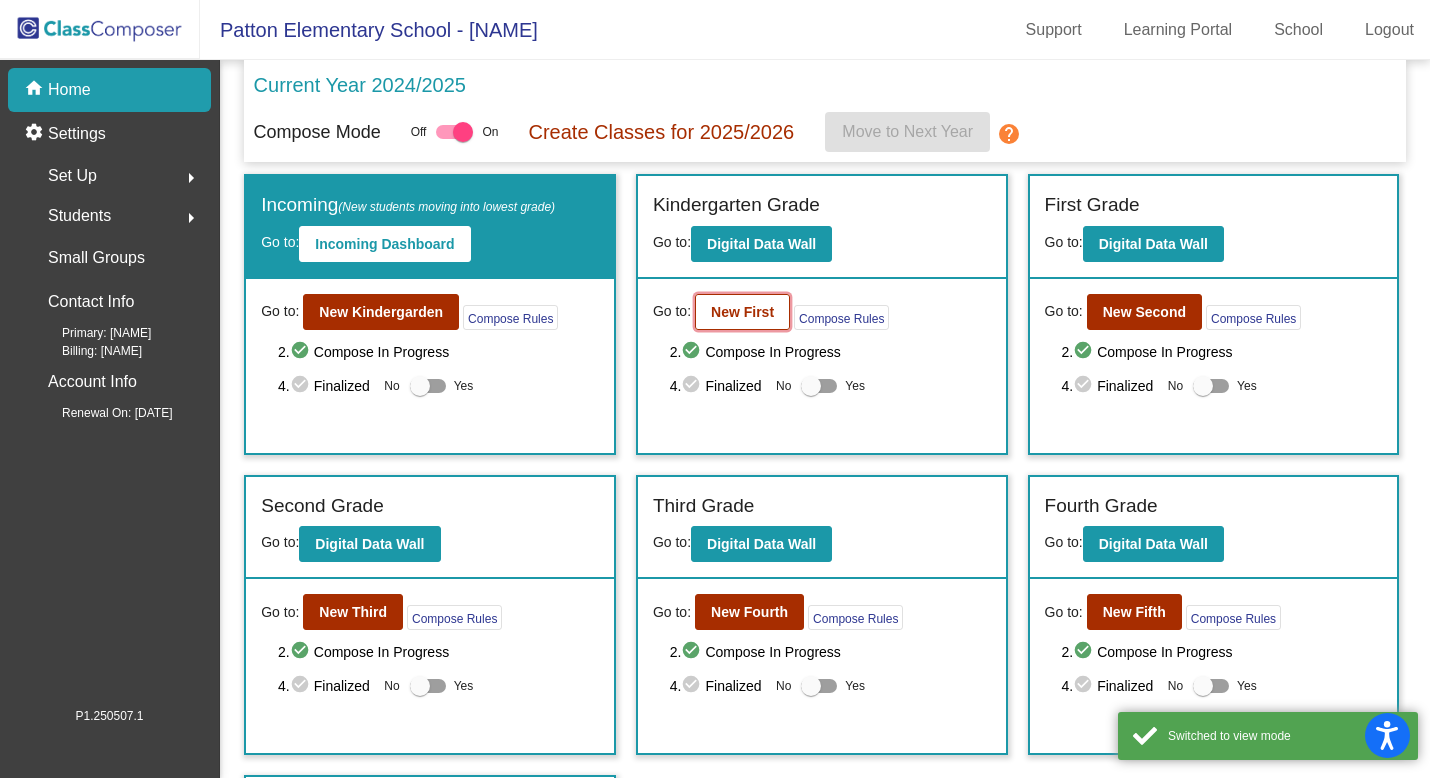 click on "New First" 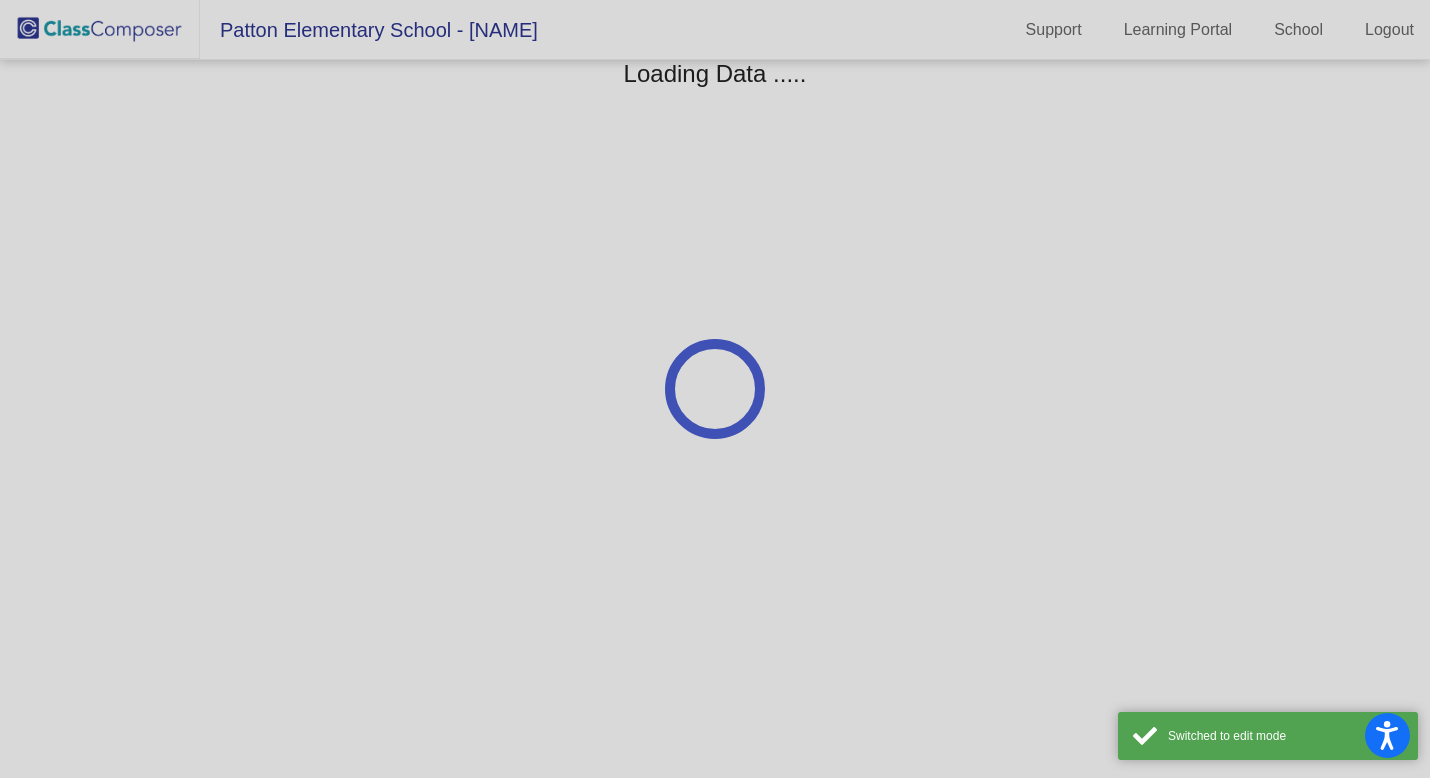 scroll, scrollTop: 0, scrollLeft: 0, axis: both 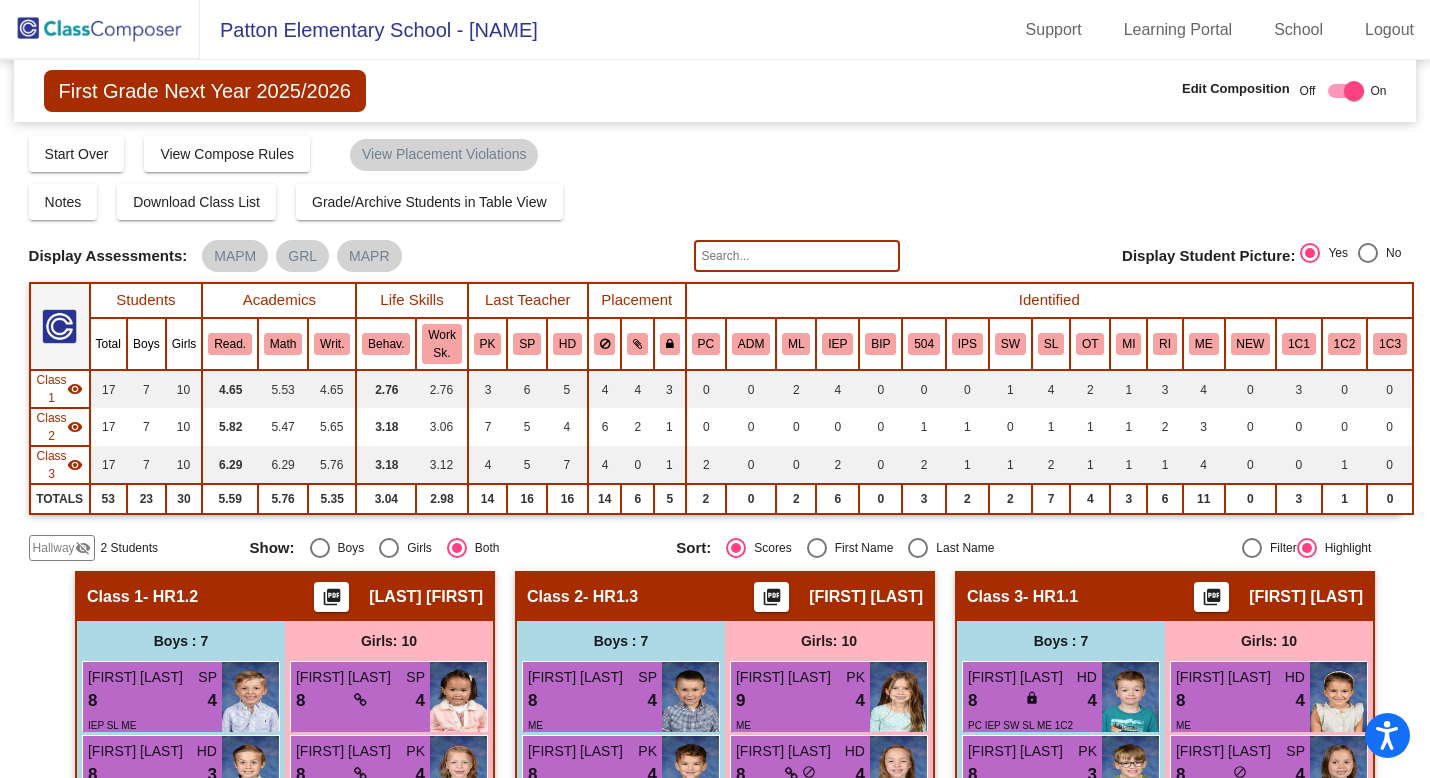 click on "Hallway" 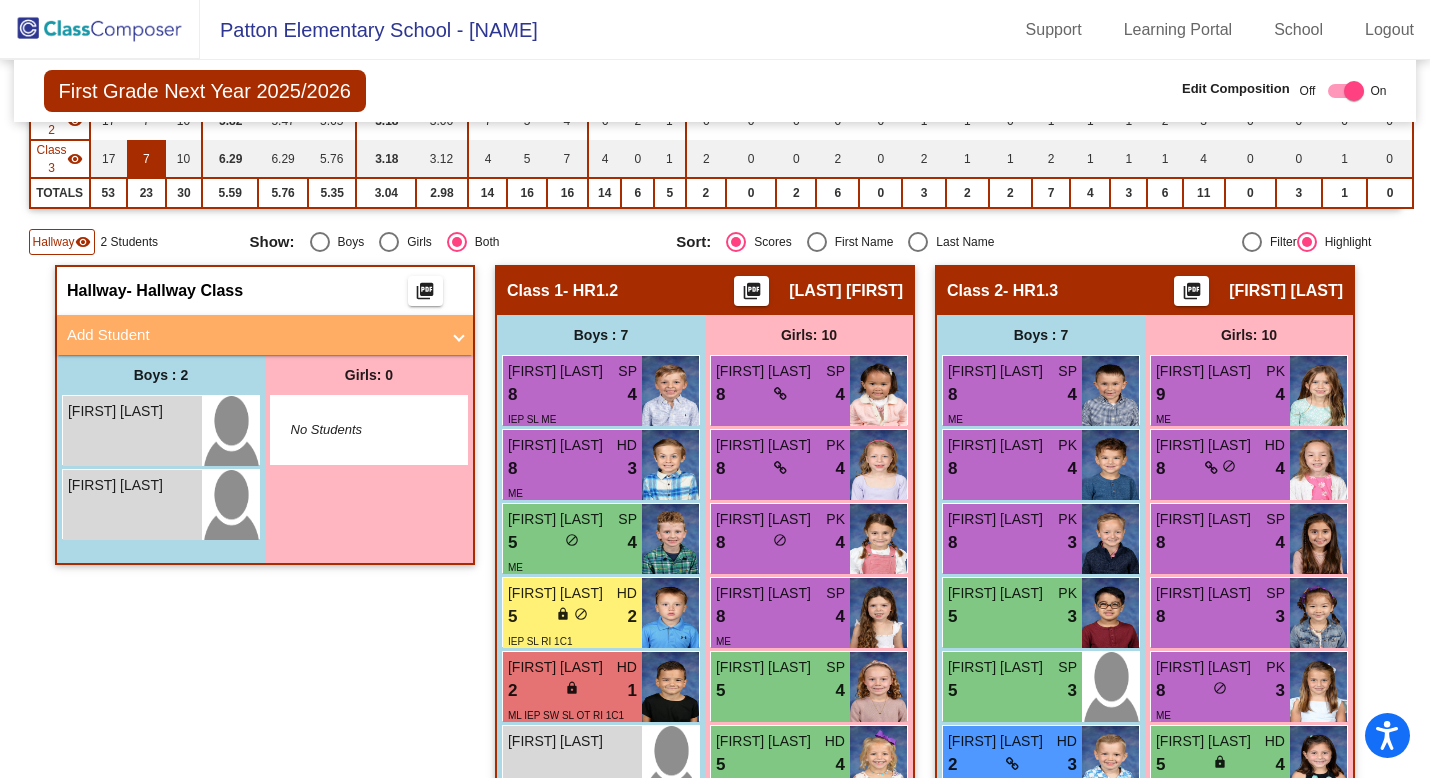 scroll, scrollTop: 368, scrollLeft: 0, axis: vertical 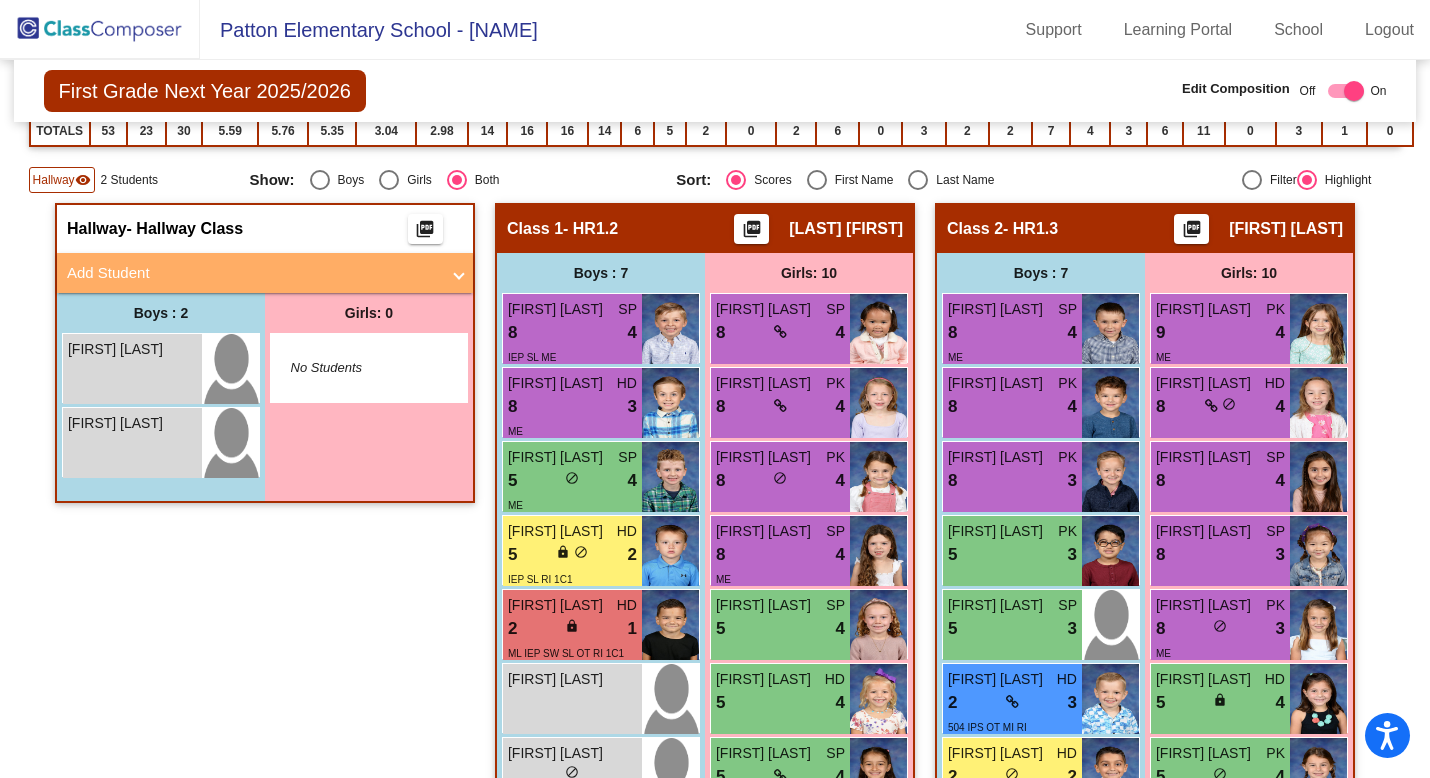 click 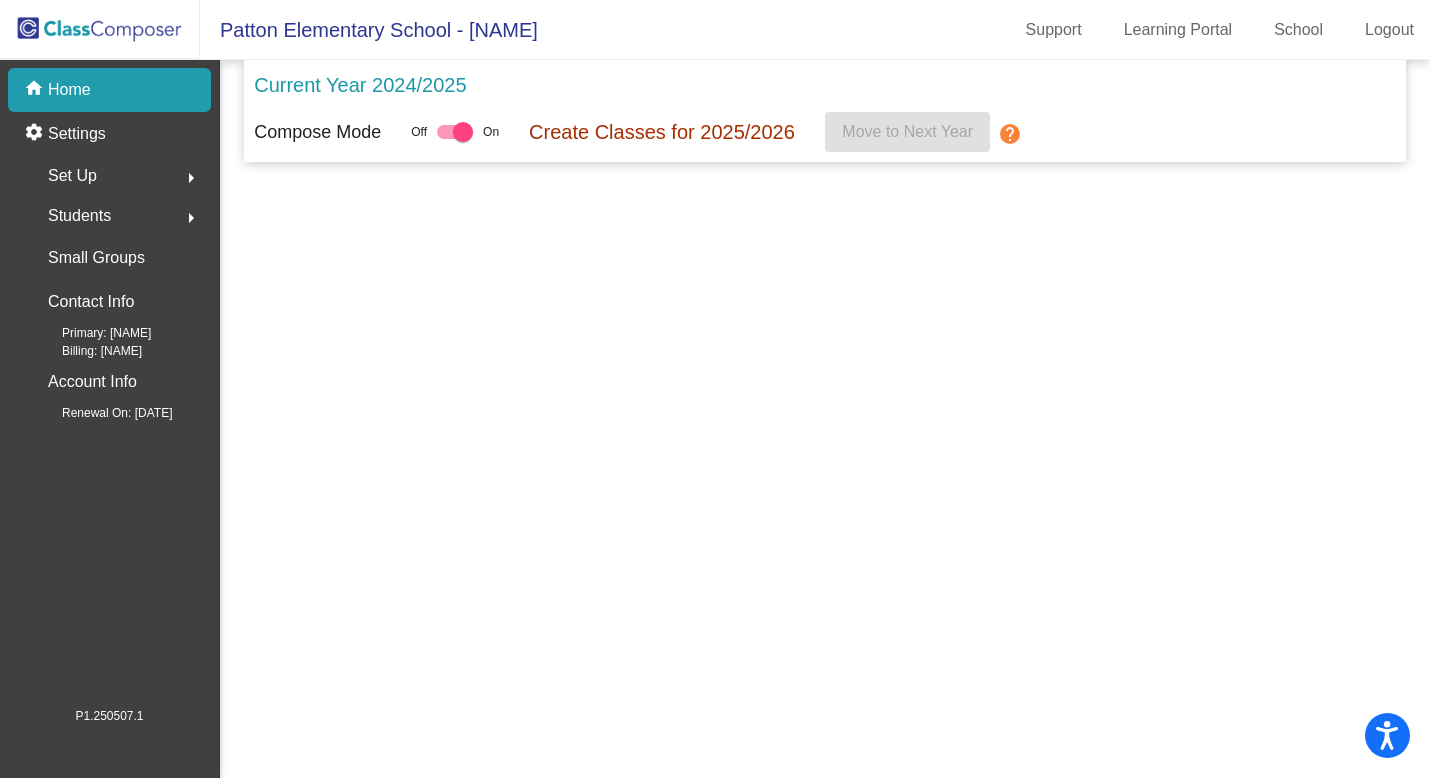scroll, scrollTop: 0, scrollLeft: 0, axis: both 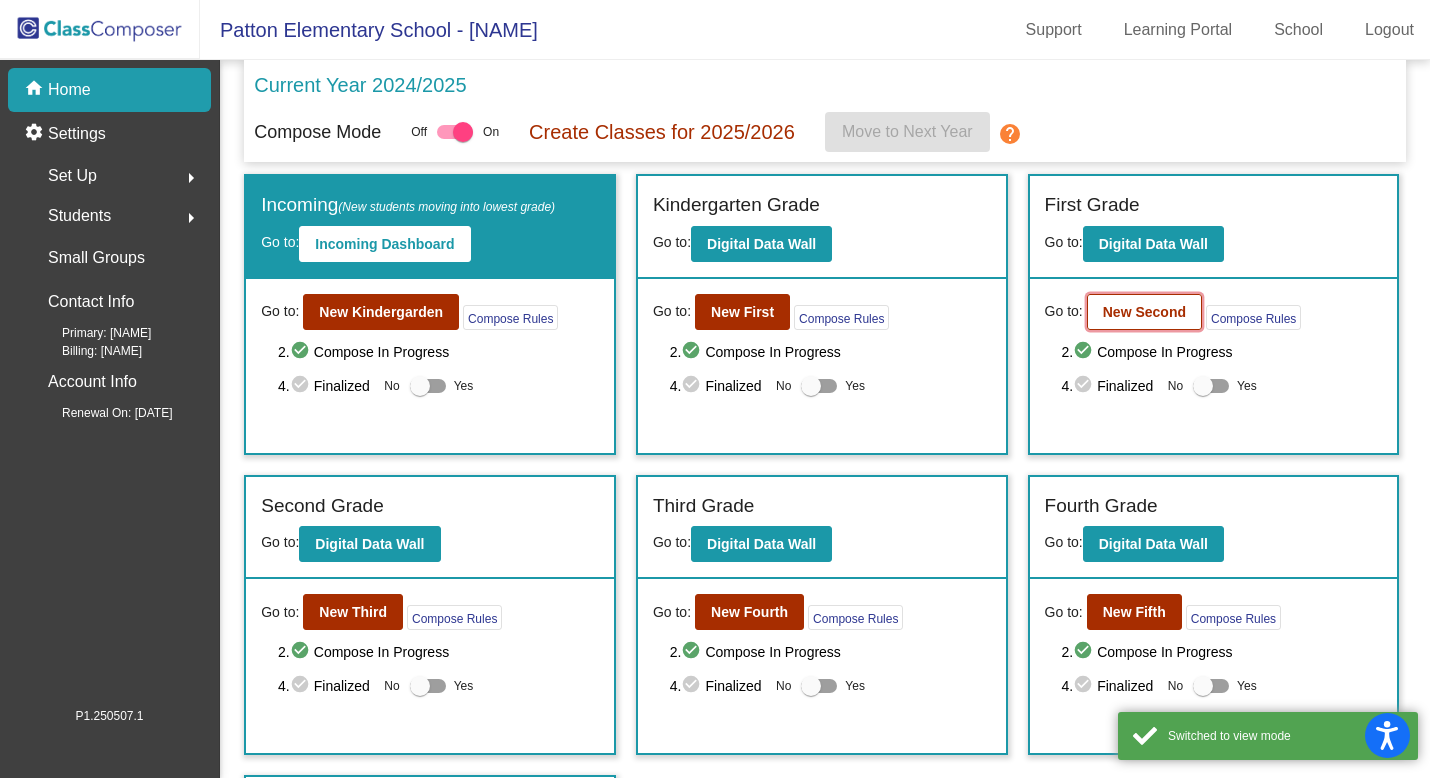 click on "New Second" 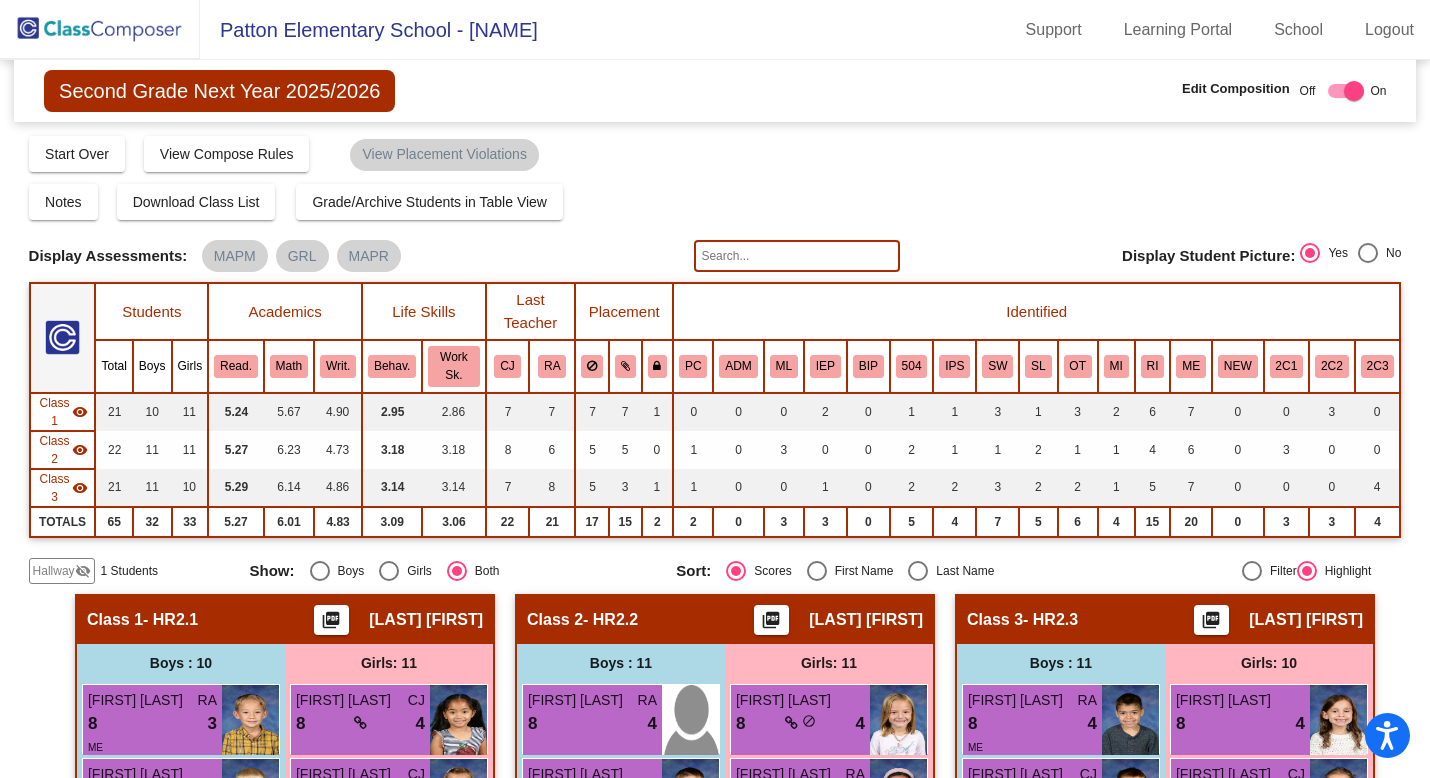 click on "Hallway" 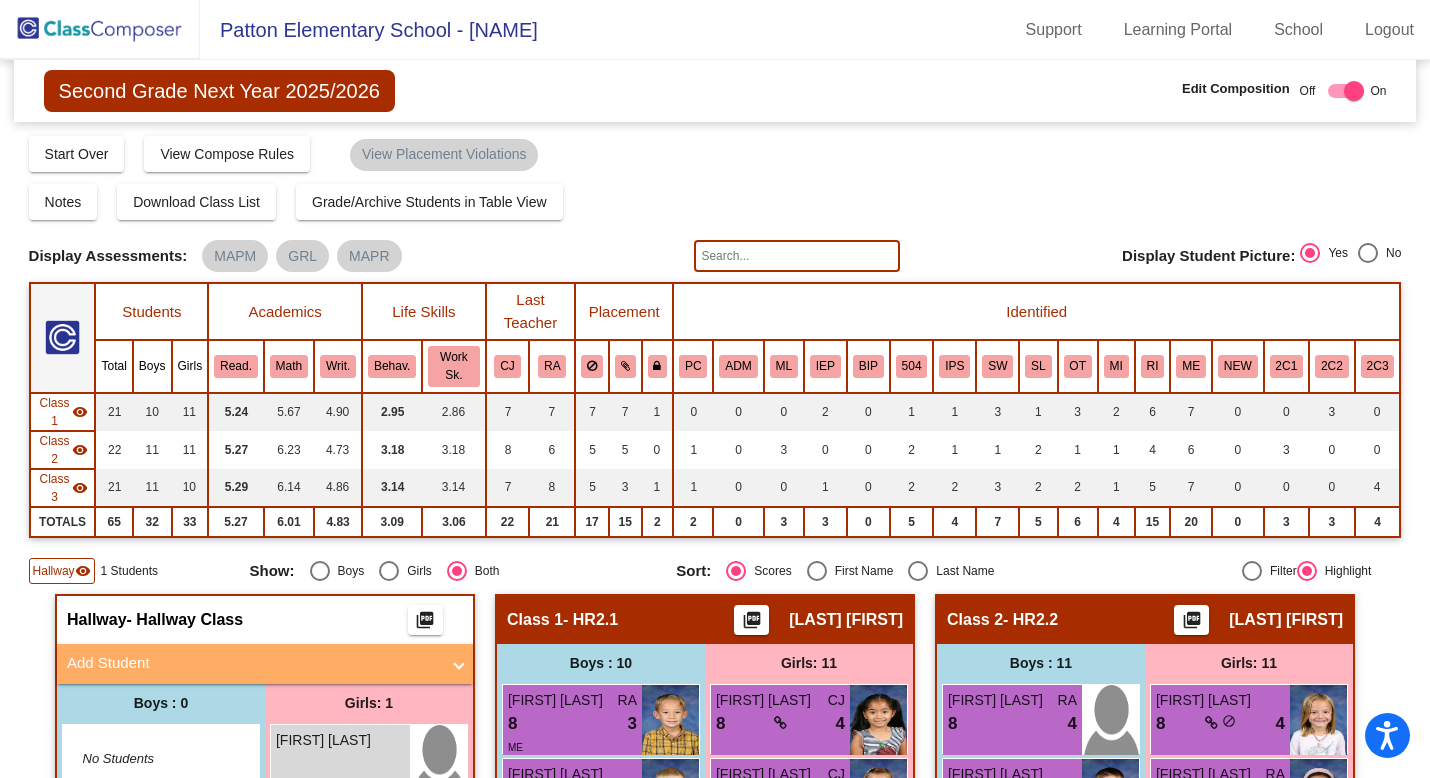 click 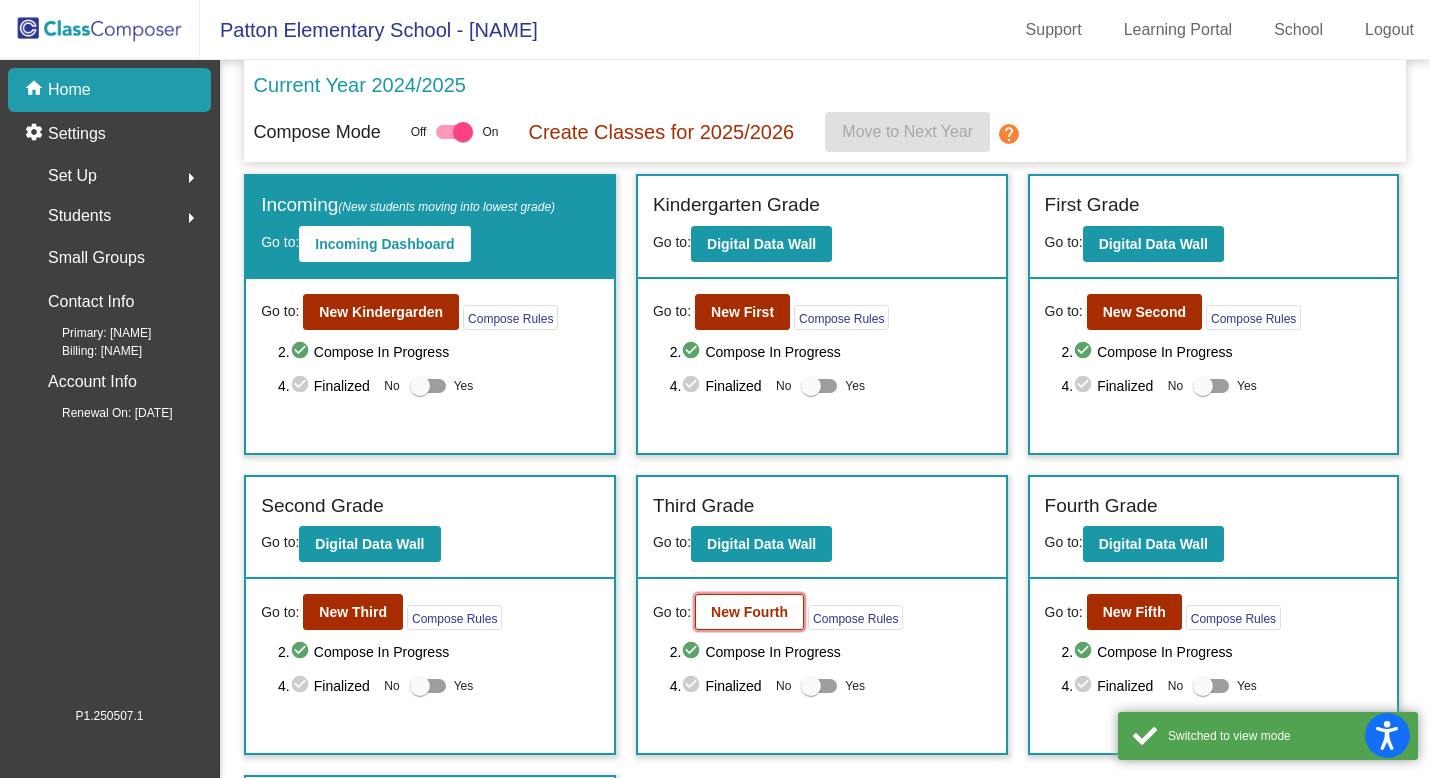 click on "New Fourth" 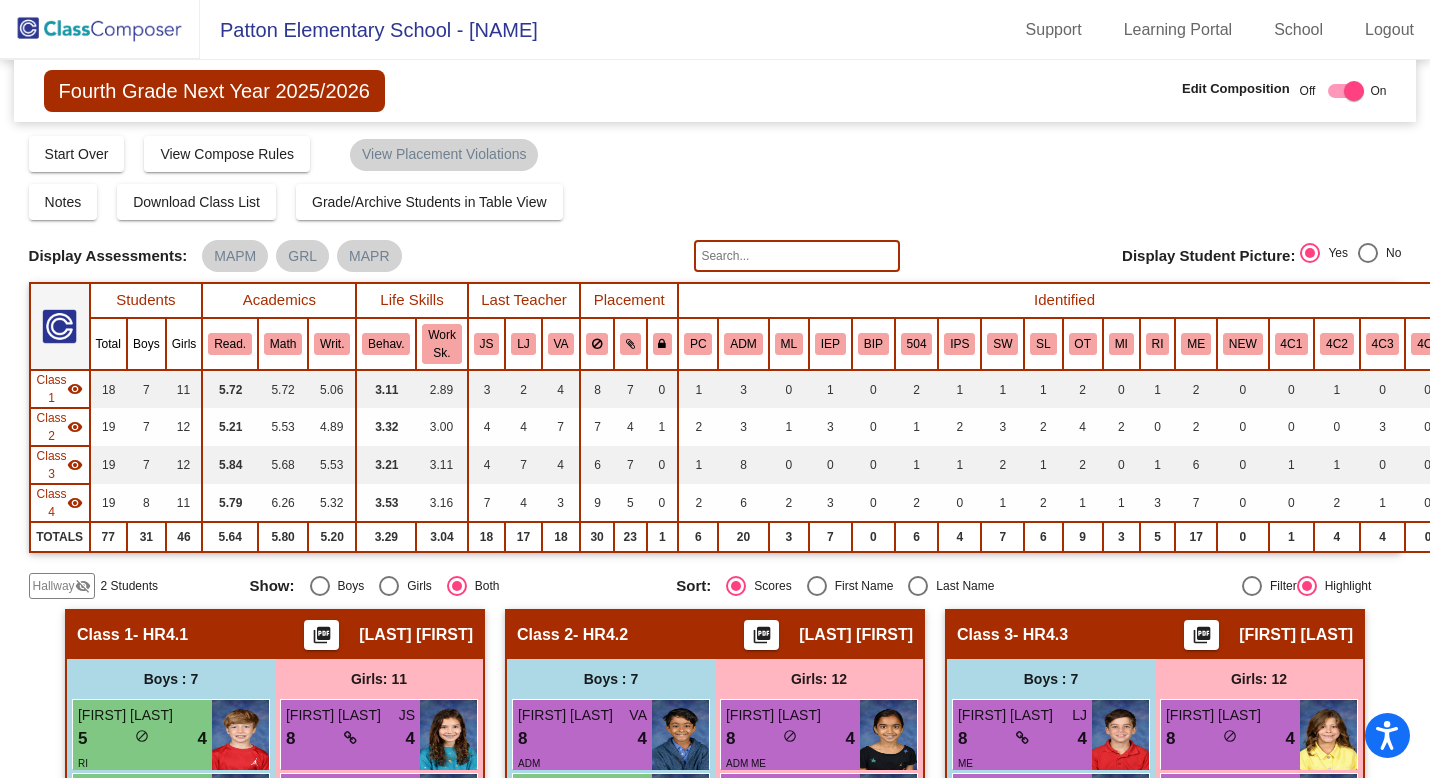 click on "Hallway" 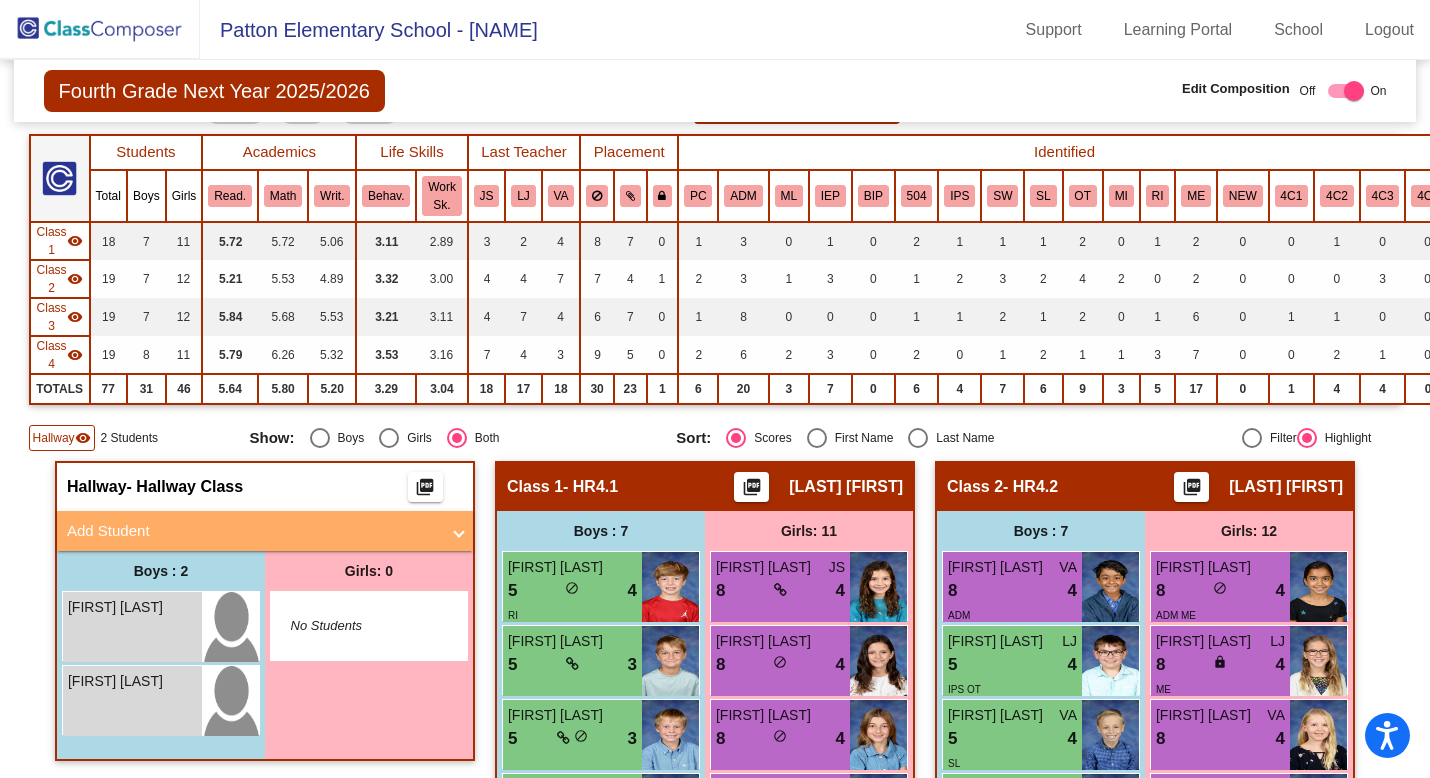 scroll, scrollTop: 152, scrollLeft: 0, axis: vertical 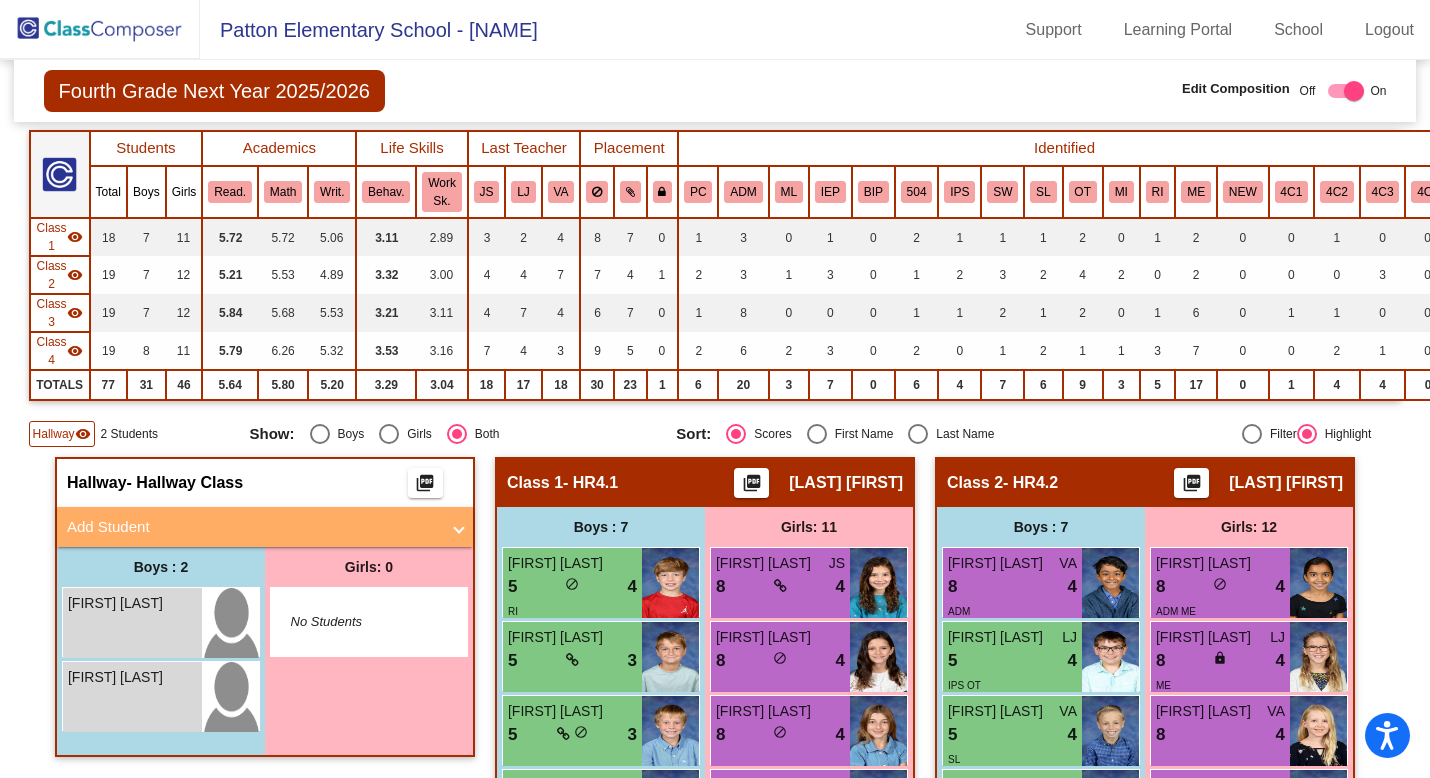 click 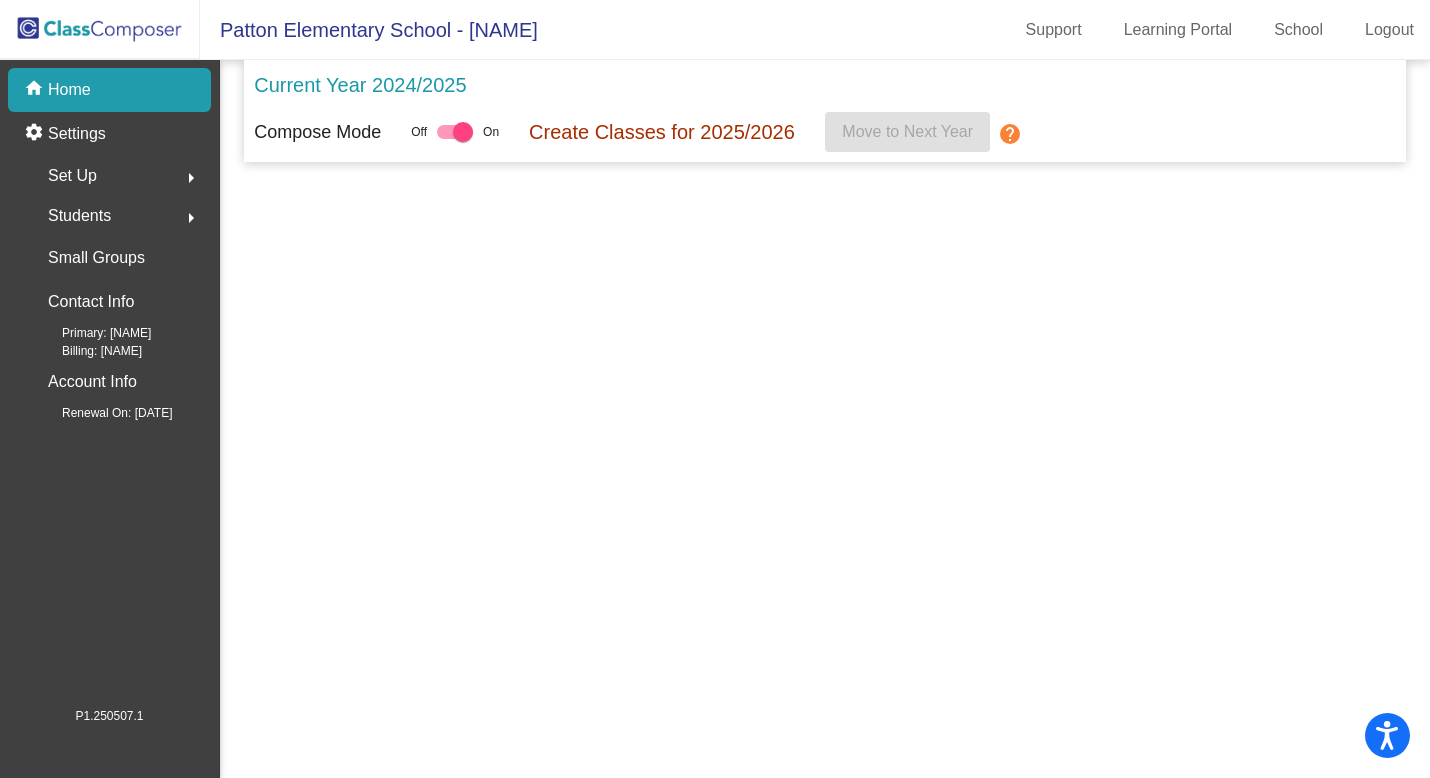 scroll, scrollTop: 0, scrollLeft: 0, axis: both 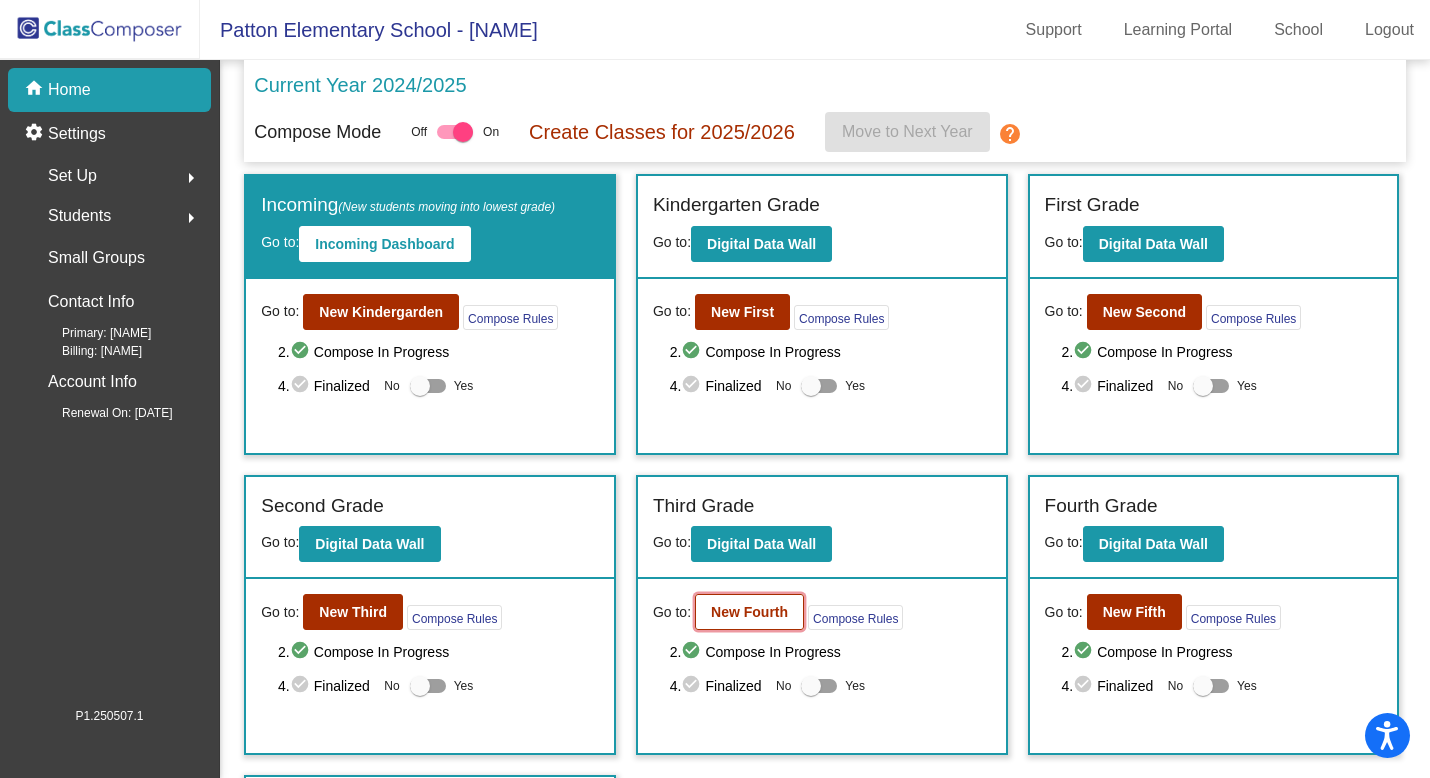 click on "New Fourth" 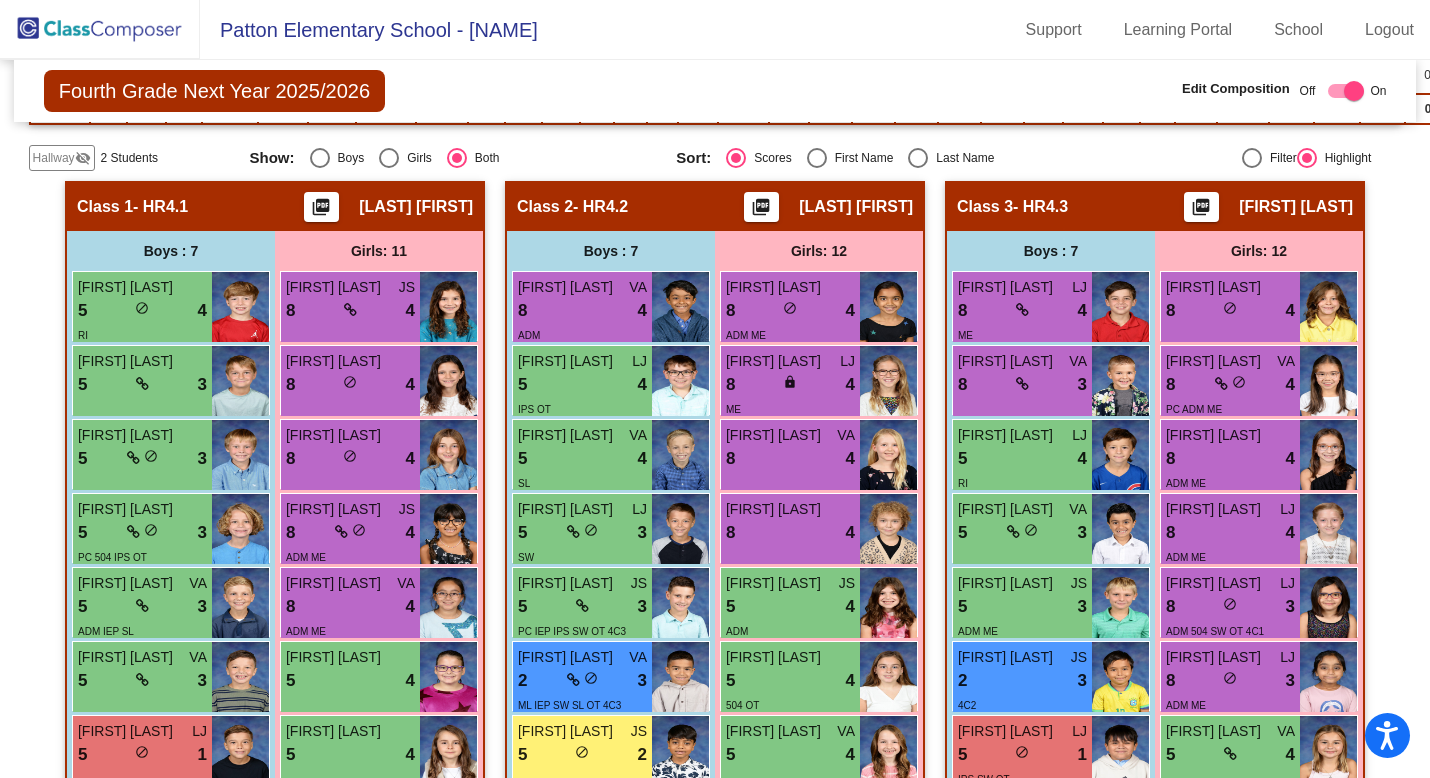 scroll, scrollTop: 342, scrollLeft: 0, axis: vertical 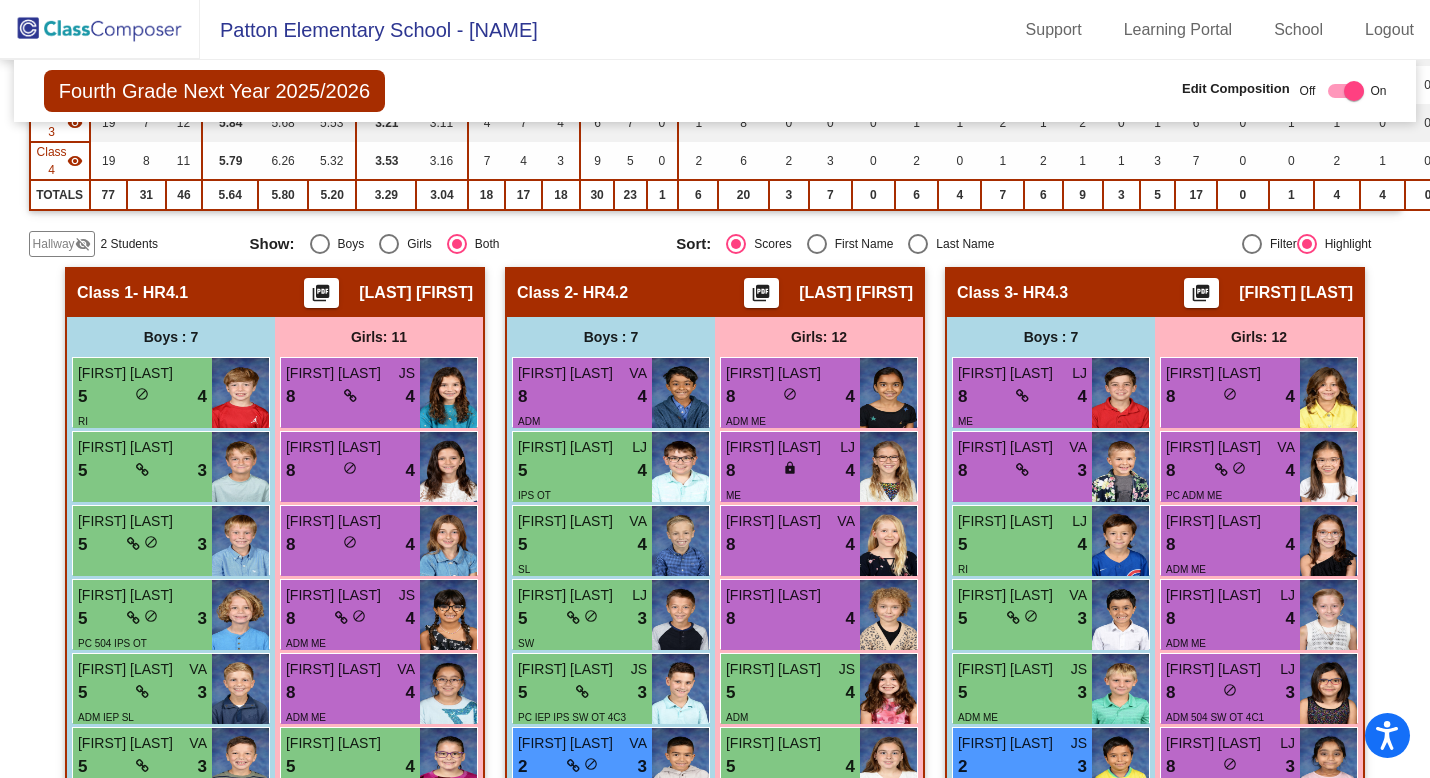 click 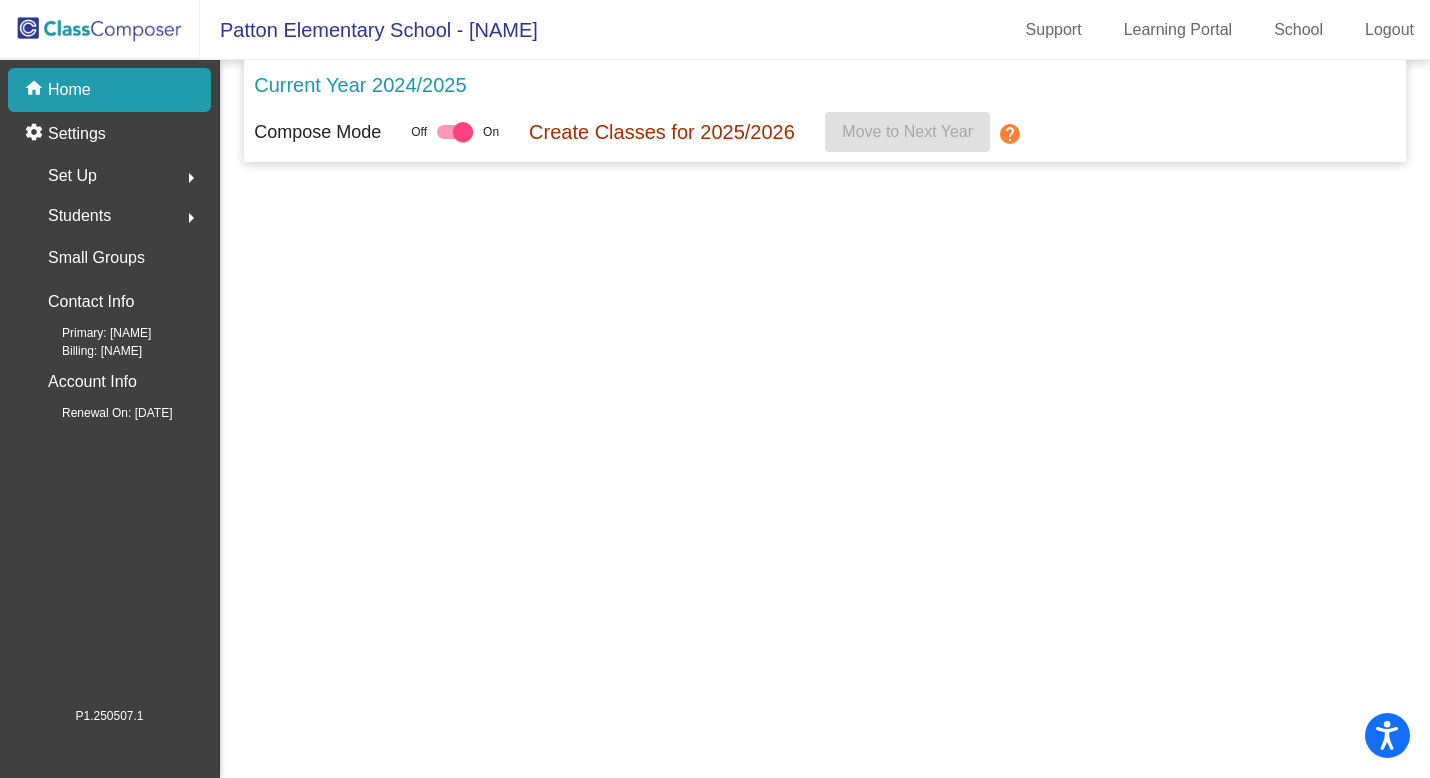 scroll, scrollTop: 0, scrollLeft: 0, axis: both 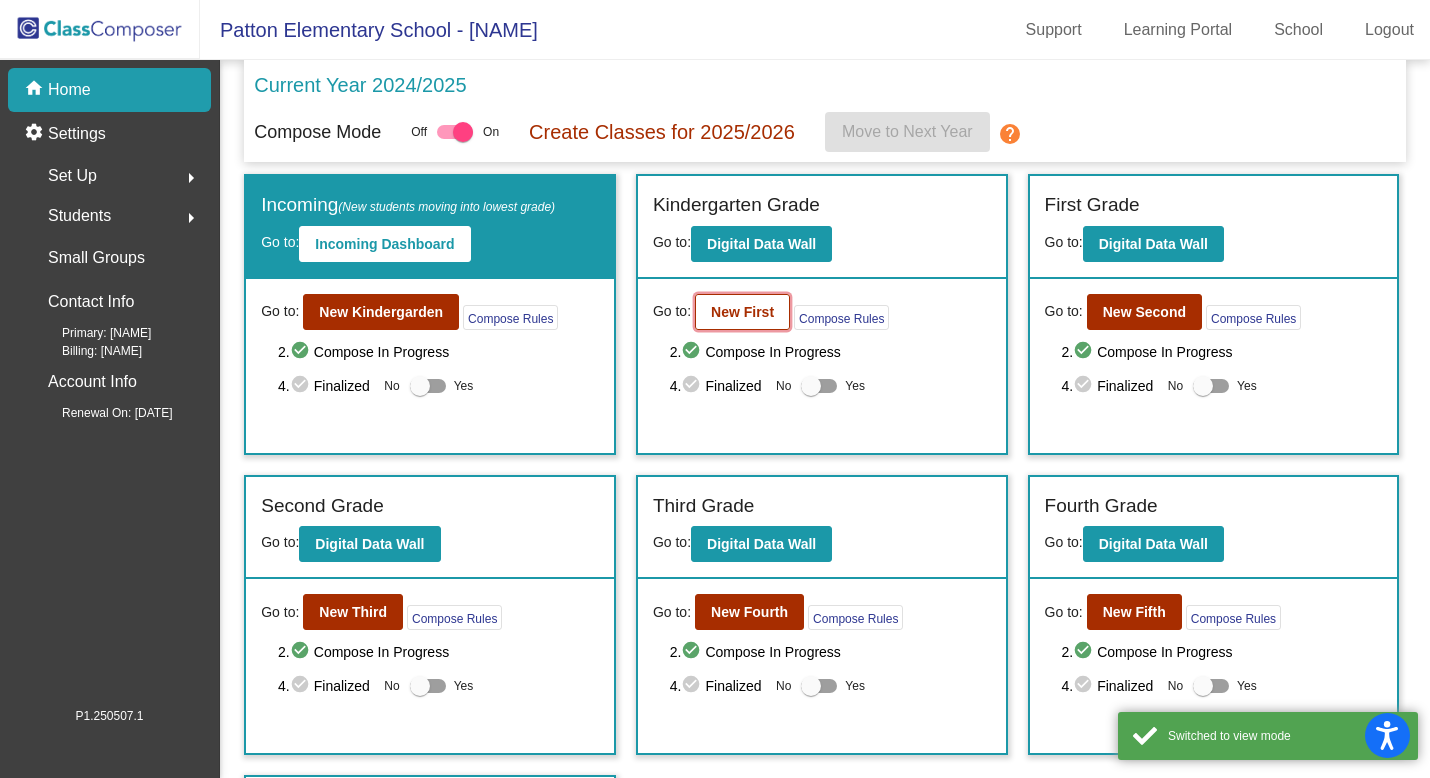 click on "New First" 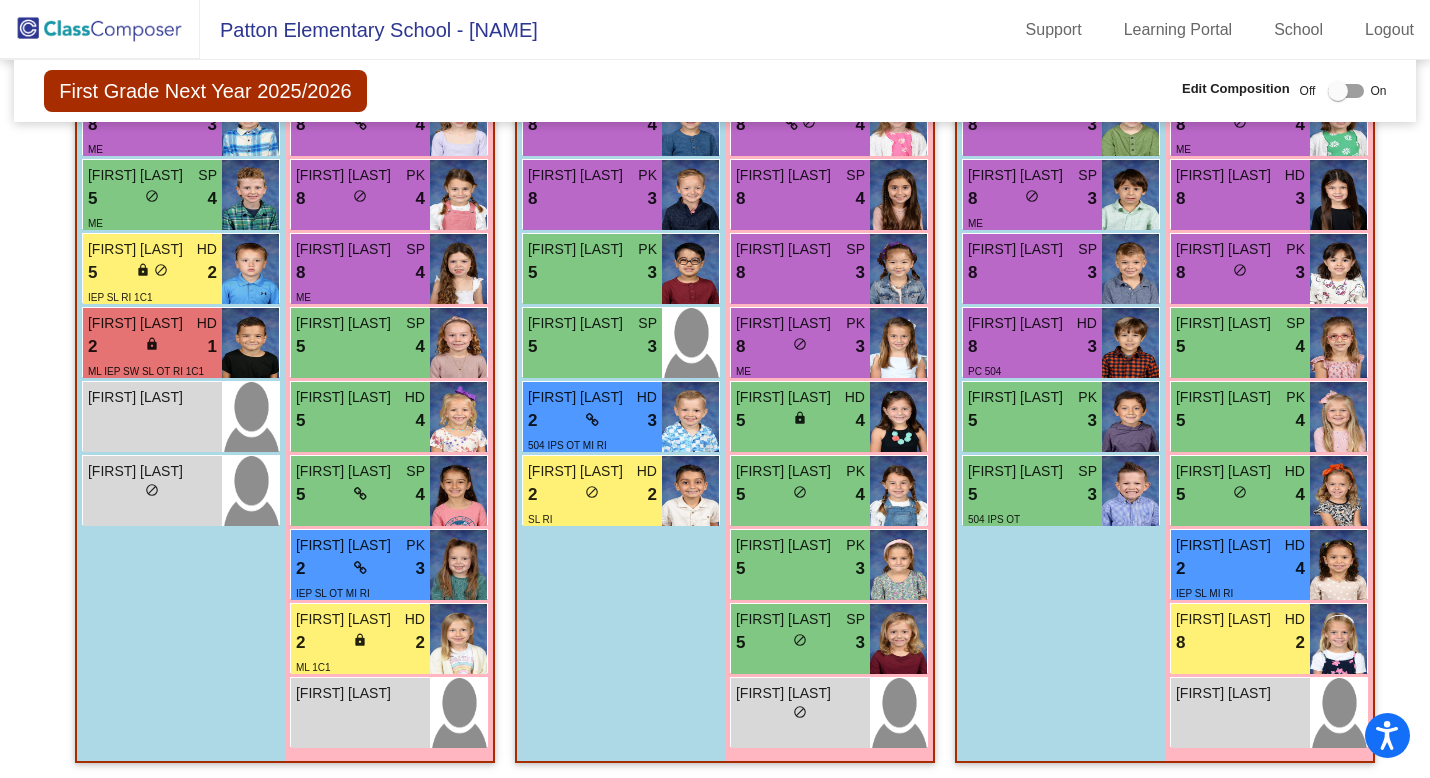 scroll, scrollTop: 654, scrollLeft: 0, axis: vertical 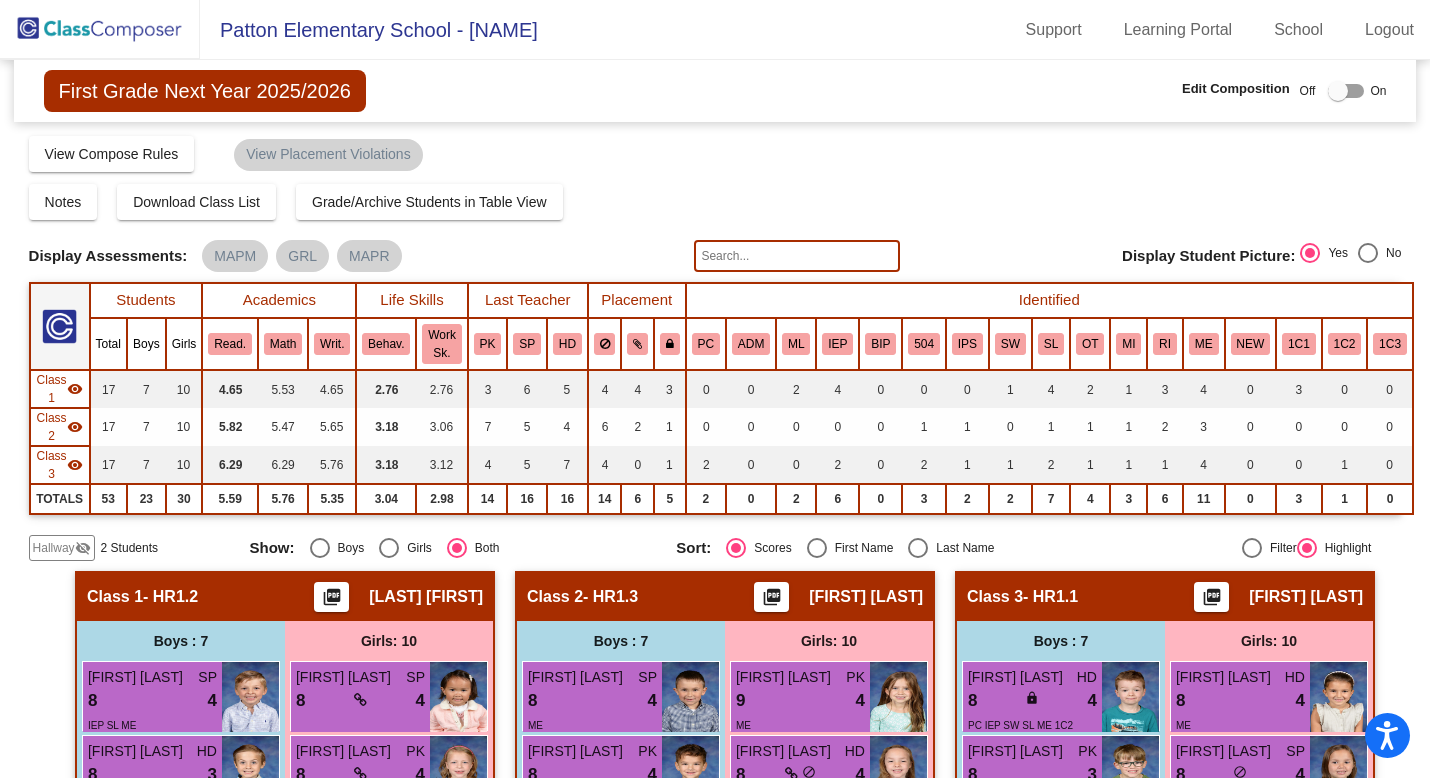 click on "Hallway" 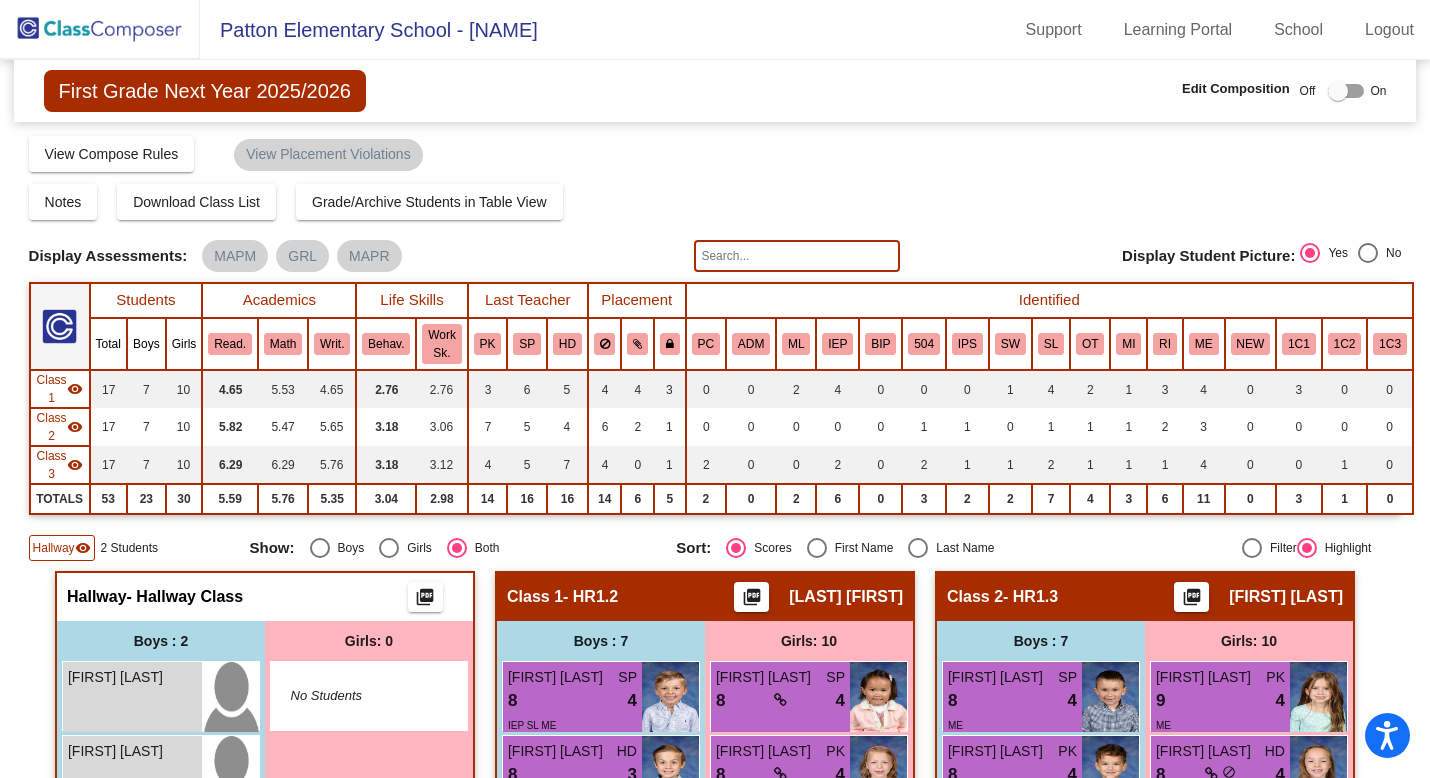 click 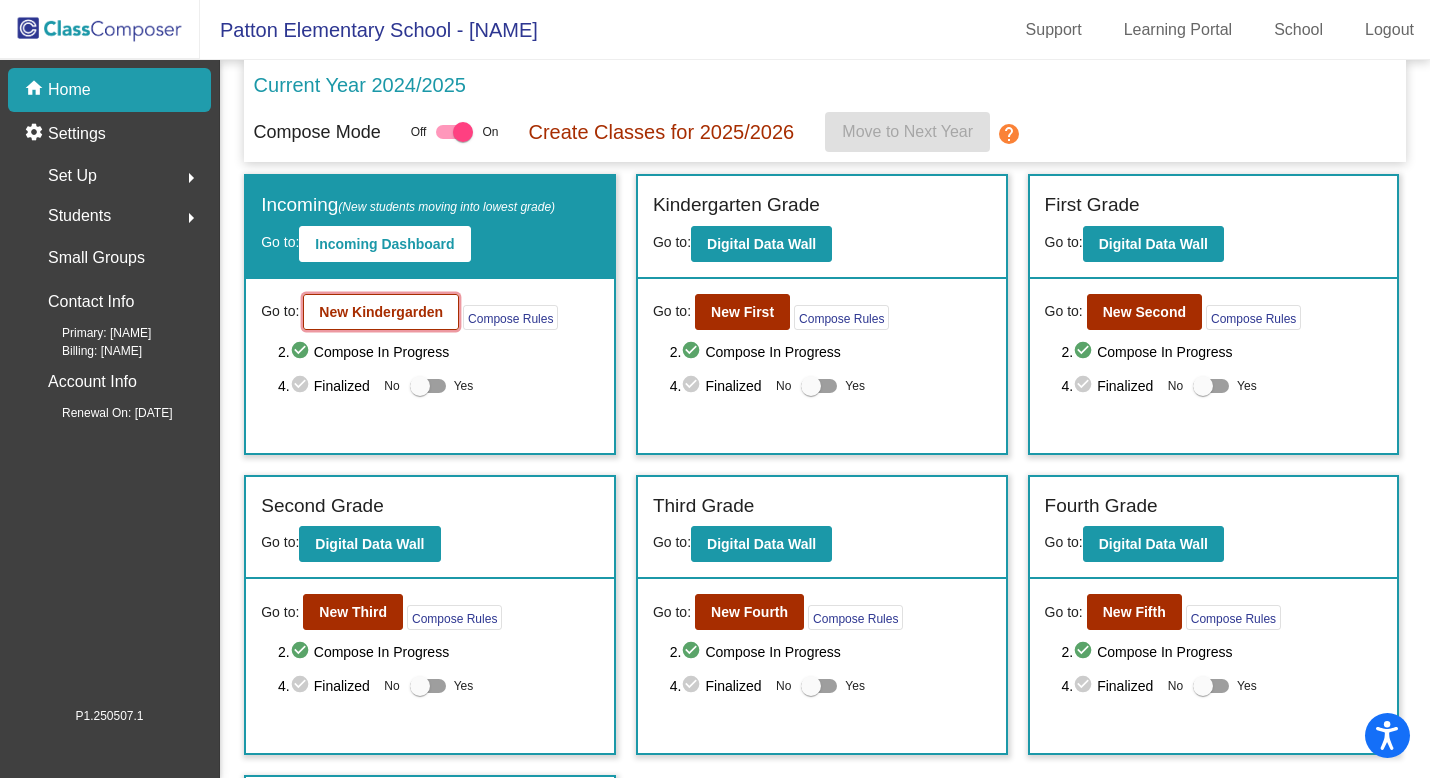 click on "New Kindergarden" 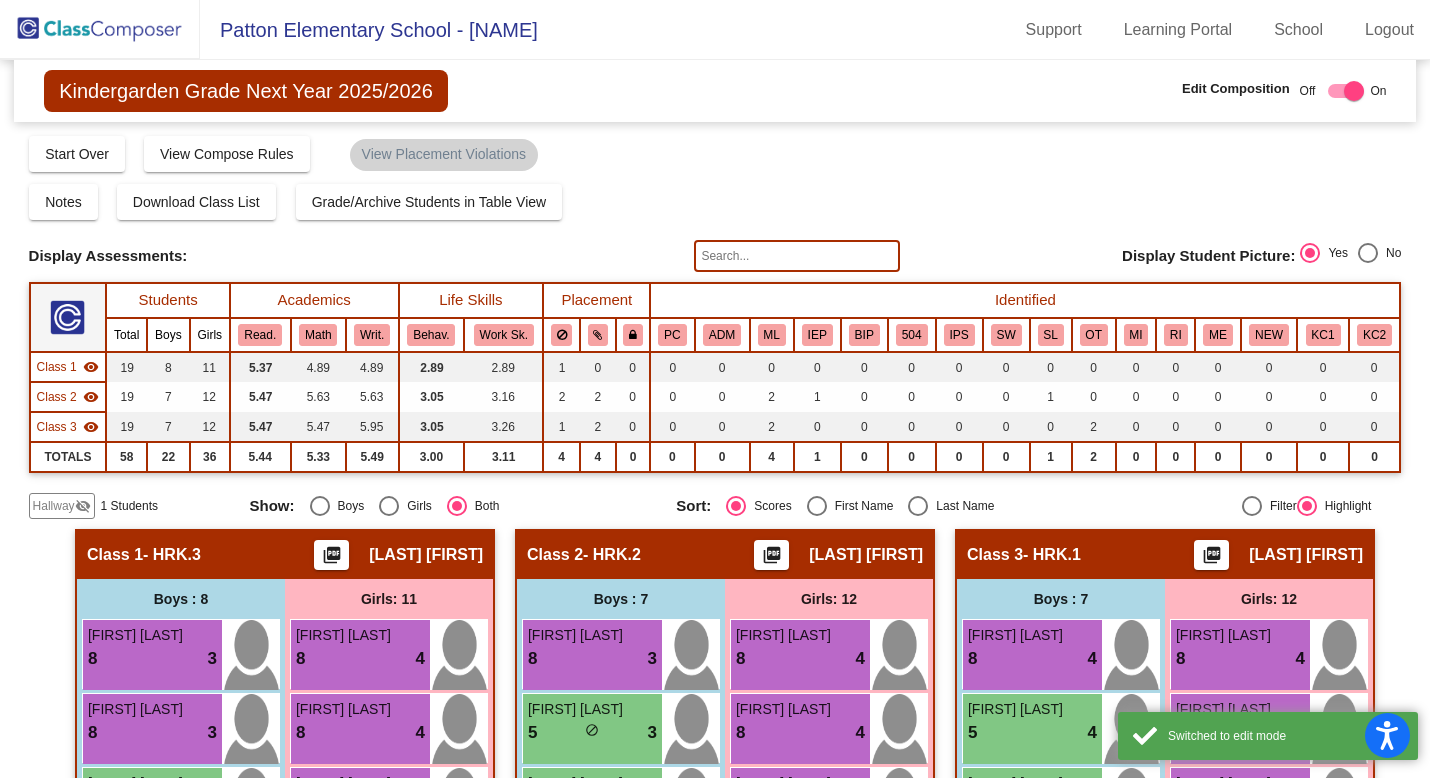 scroll, scrollTop: 0, scrollLeft: 0, axis: both 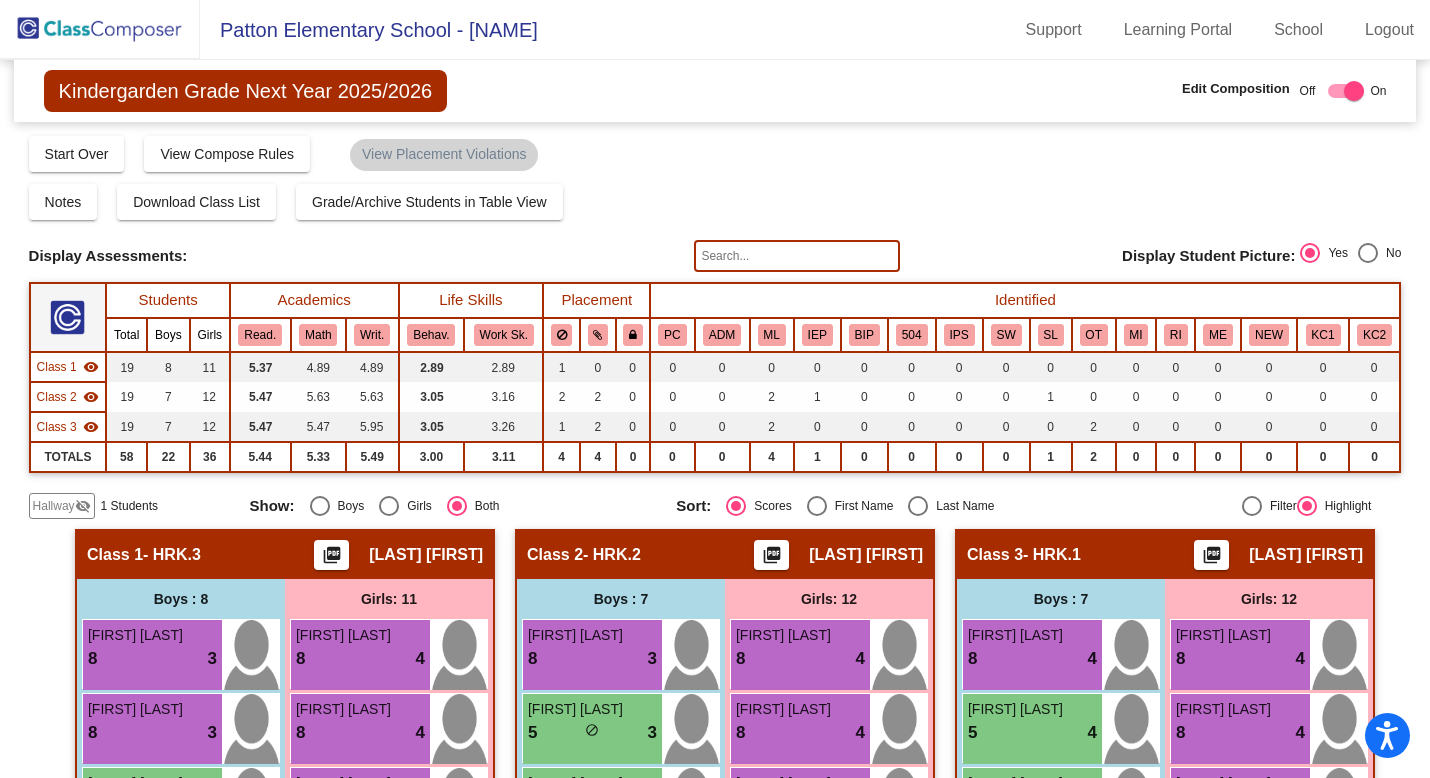 click on "Hallway" 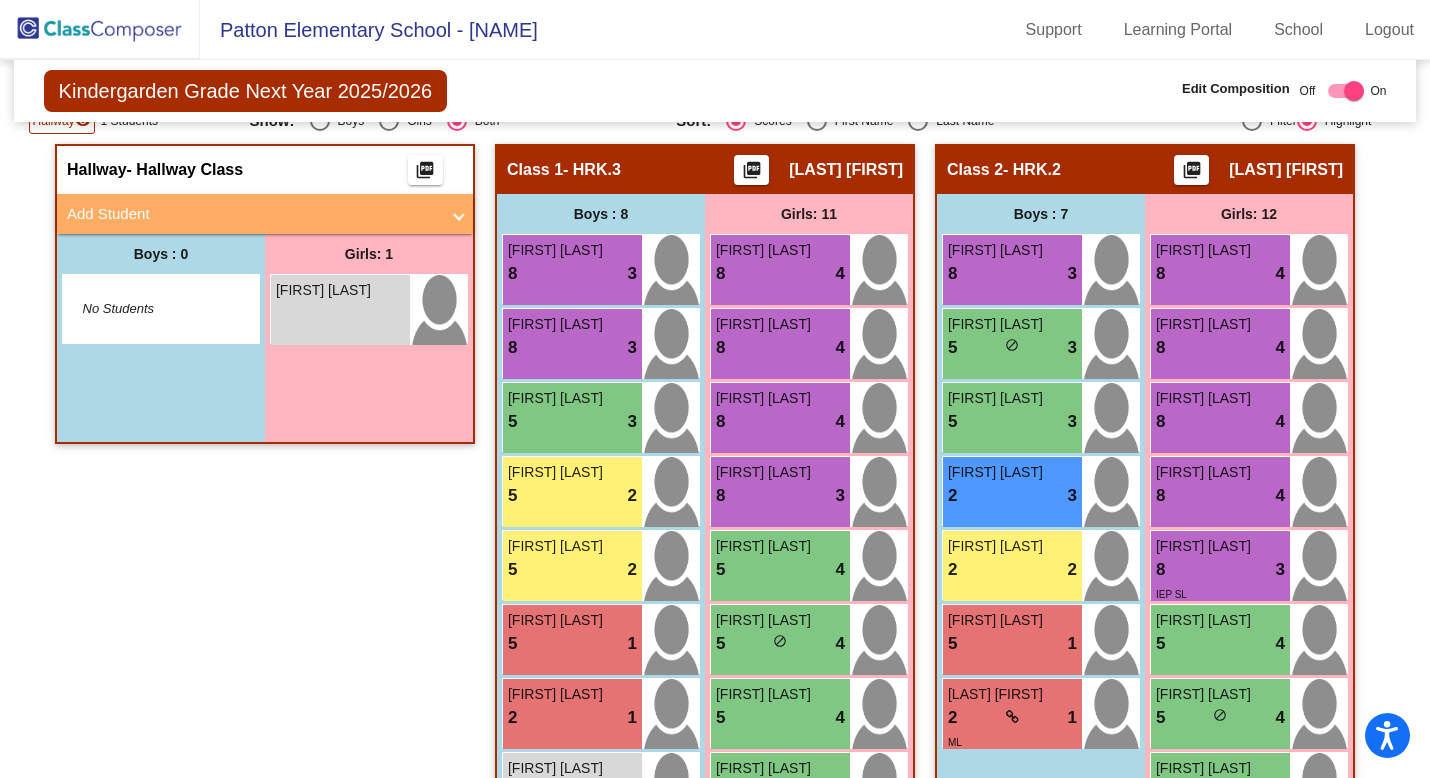 scroll, scrollTop: 395, scrollLeft: 0, axis: vertical 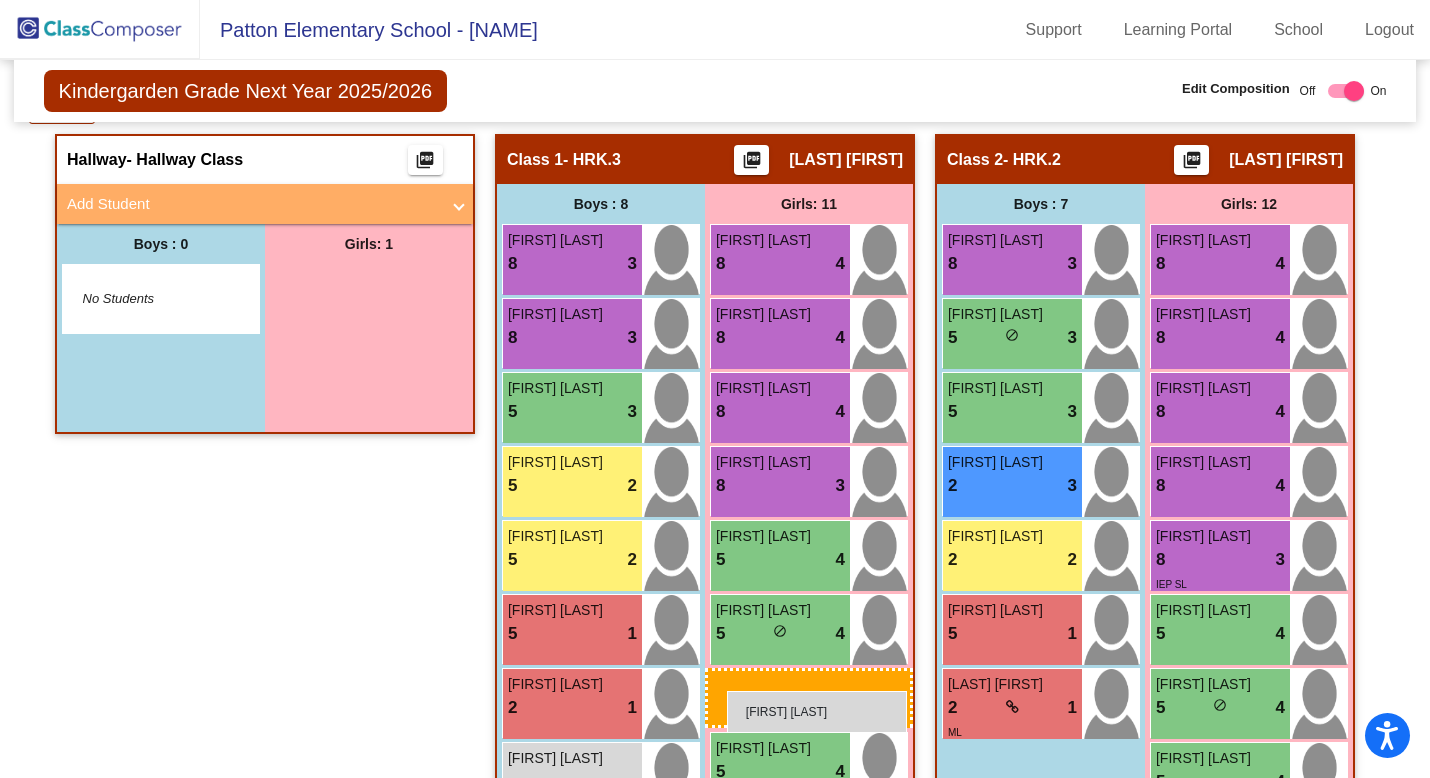 drag, startPoint x: 322, startPoint y: 306, endPoint x: 727, endPoint y: 690, distance: 558.10486 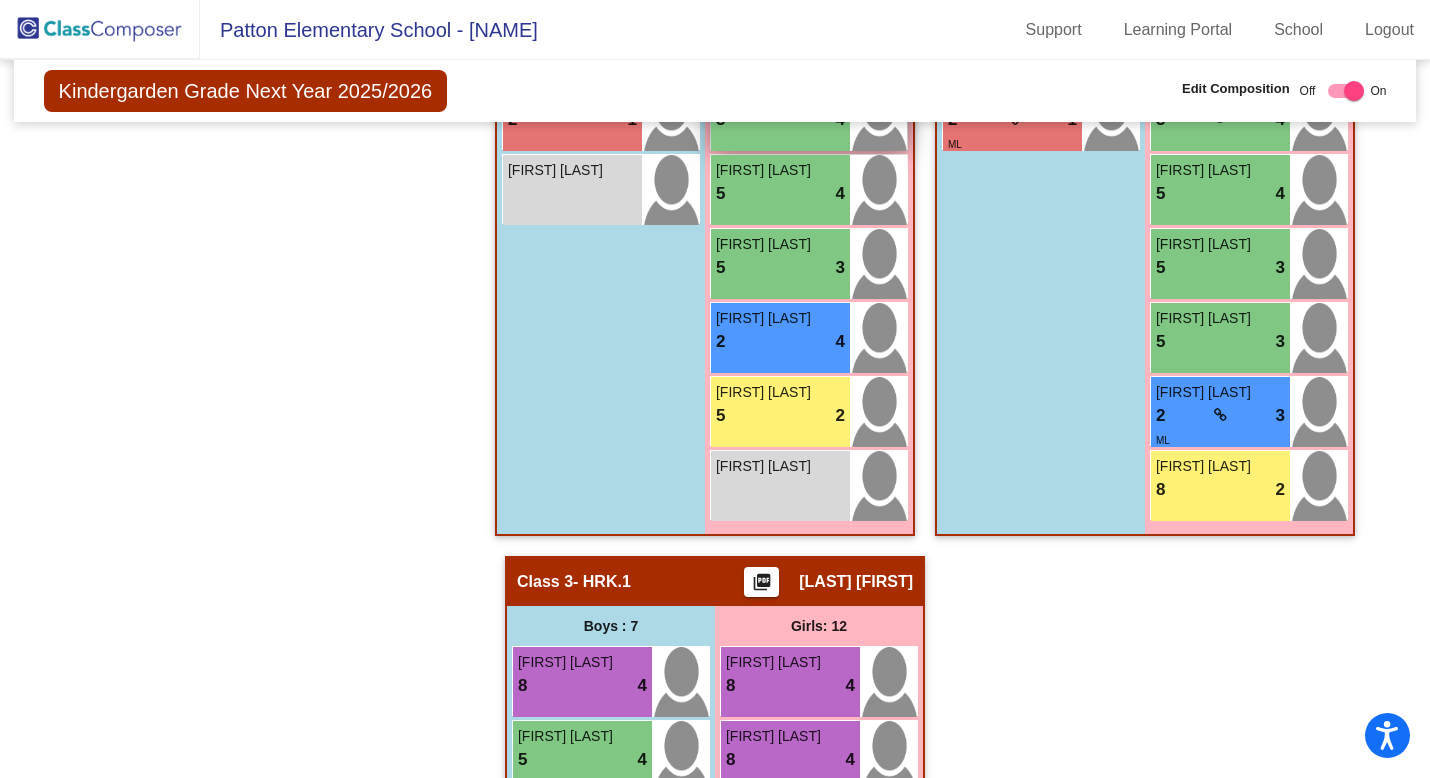 scroll, scrollTop: 0, scrollLeft: 0, axis: both 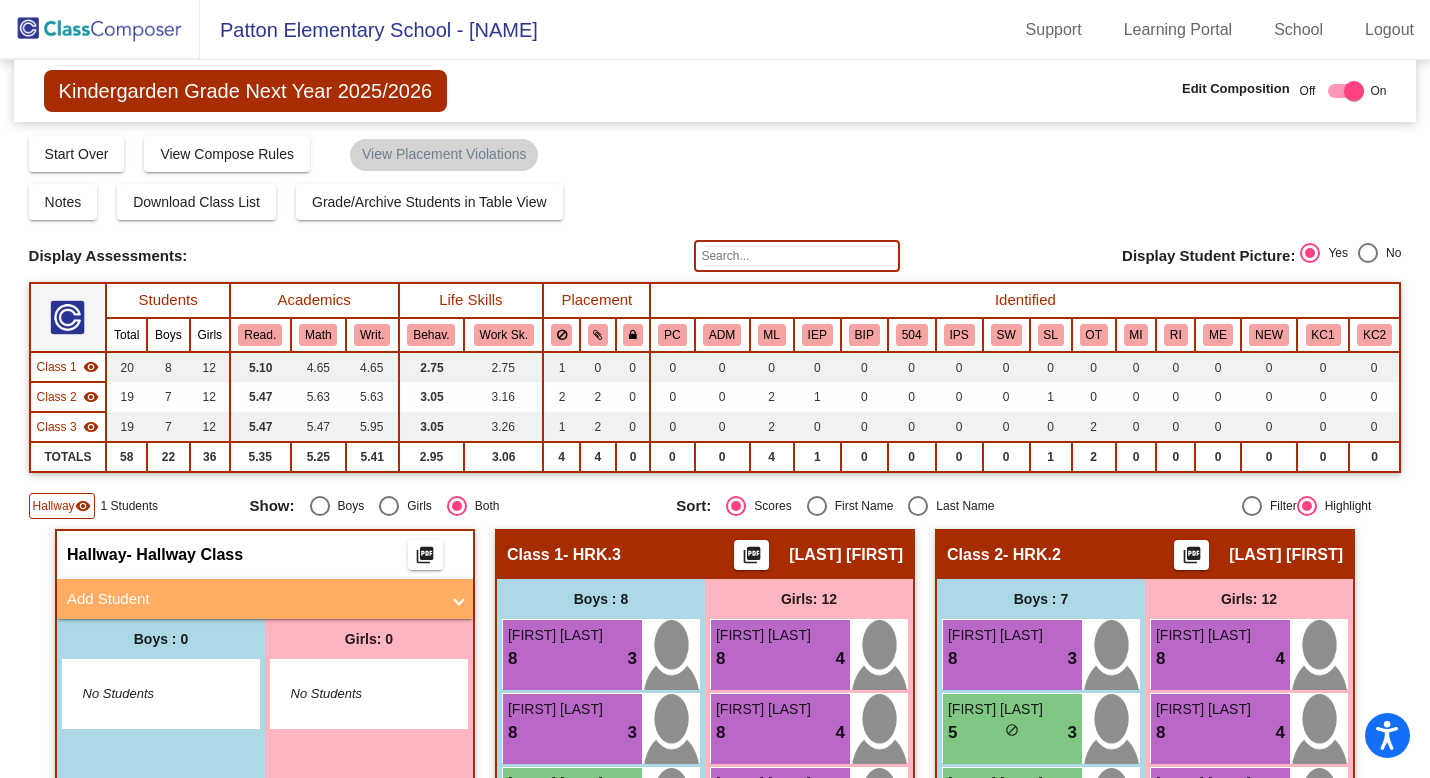 click 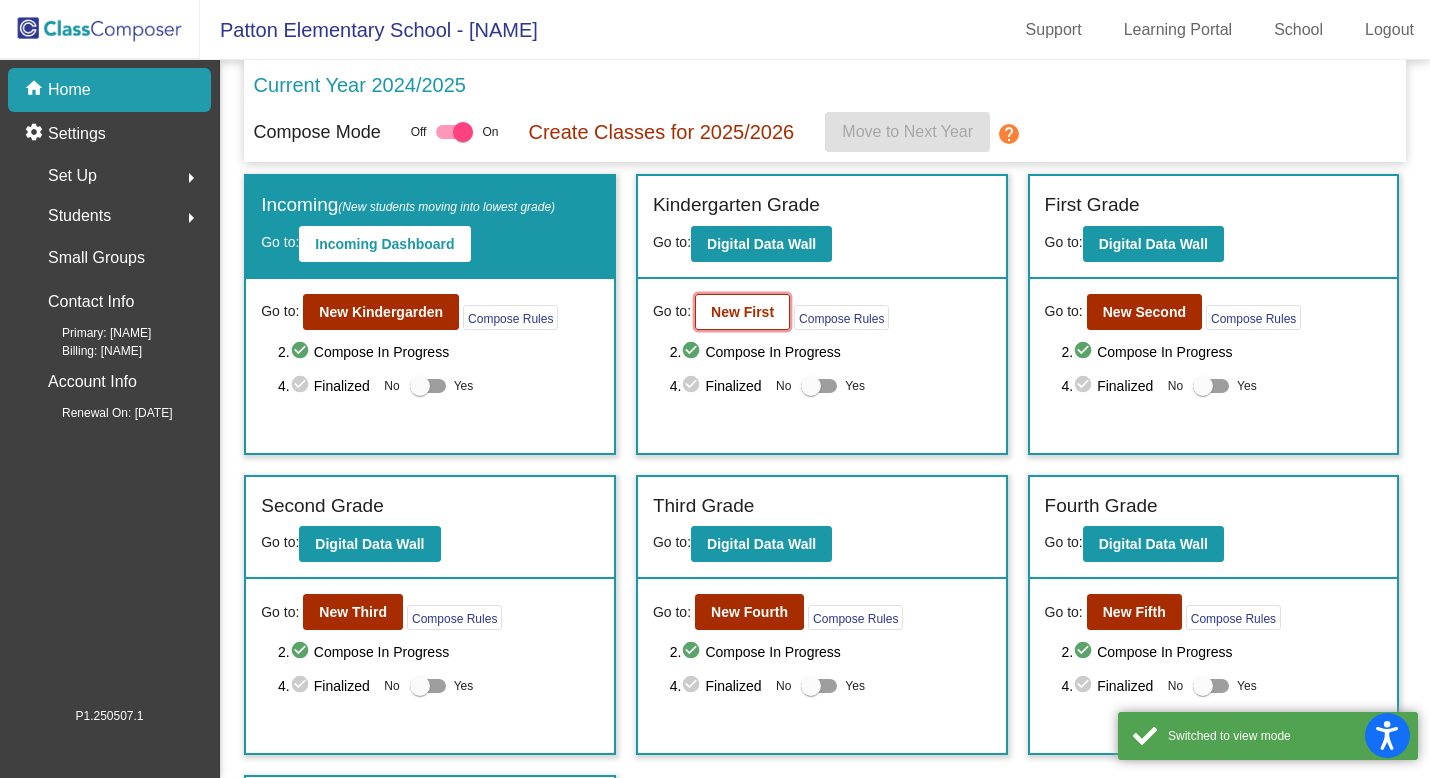 click on "New First" 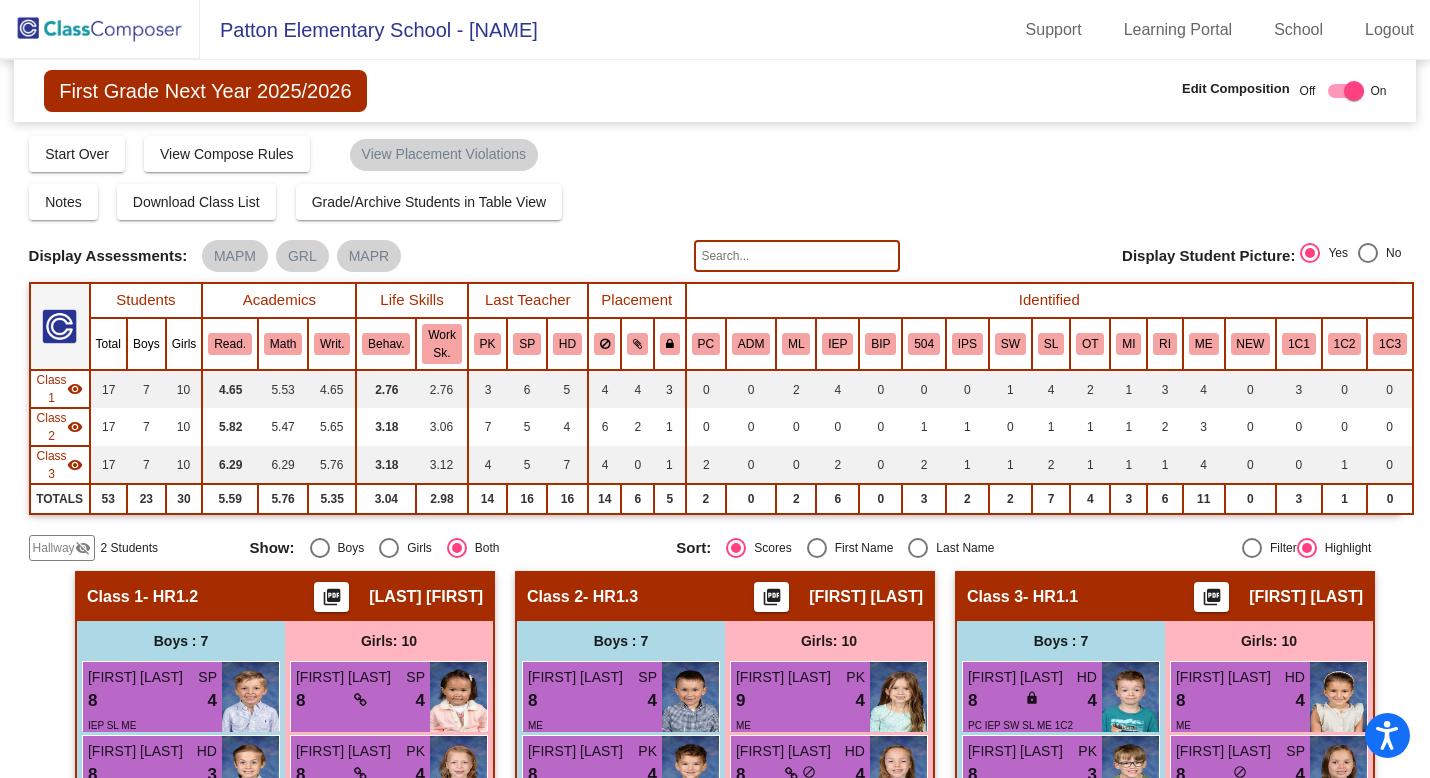 click on "Hallway   visibility_off" 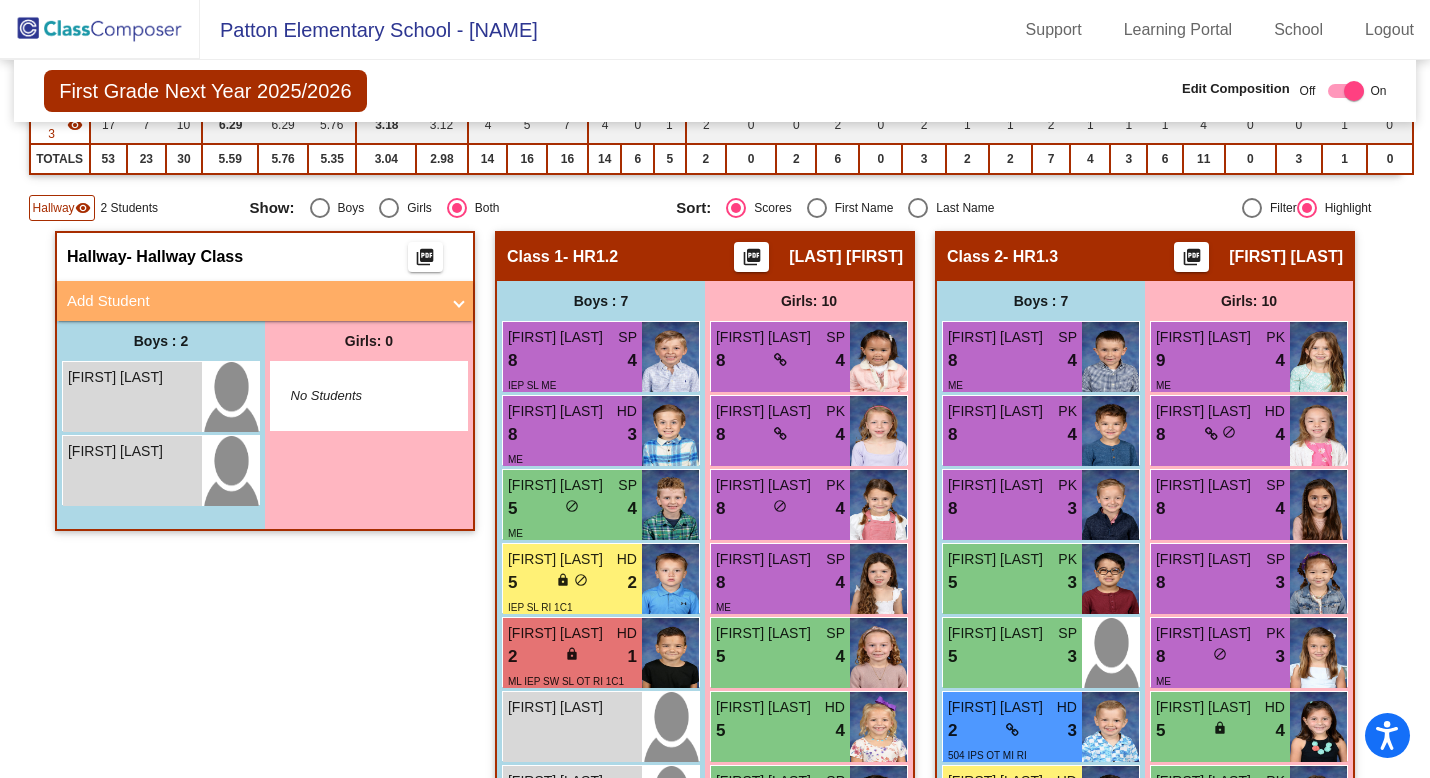 scroll, scrollTop: 412, scrollLeft: 0, axis: vertical 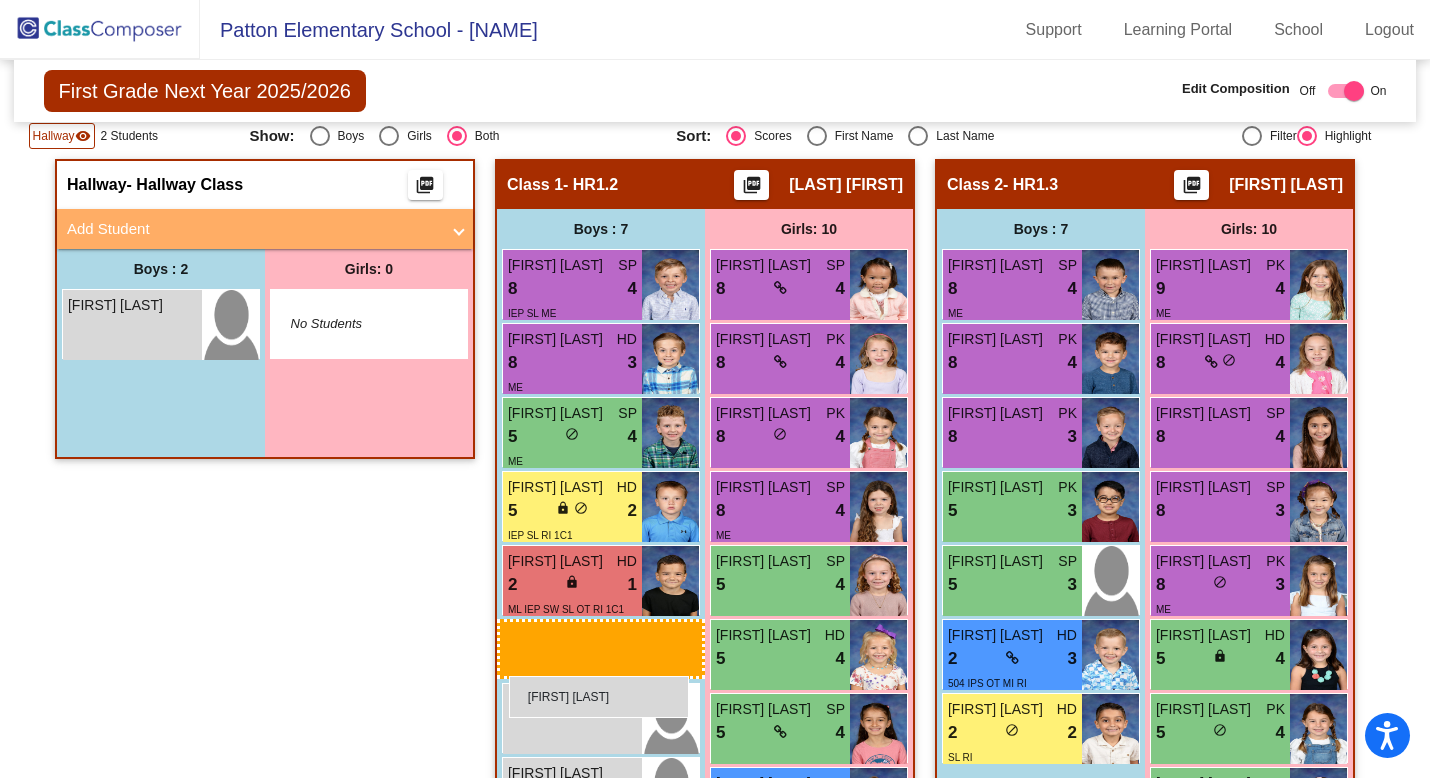 drag, startPoint x: 113, startPoint y: 400, endPoint x: 509, endPoint y: 675, distance: 482.12137 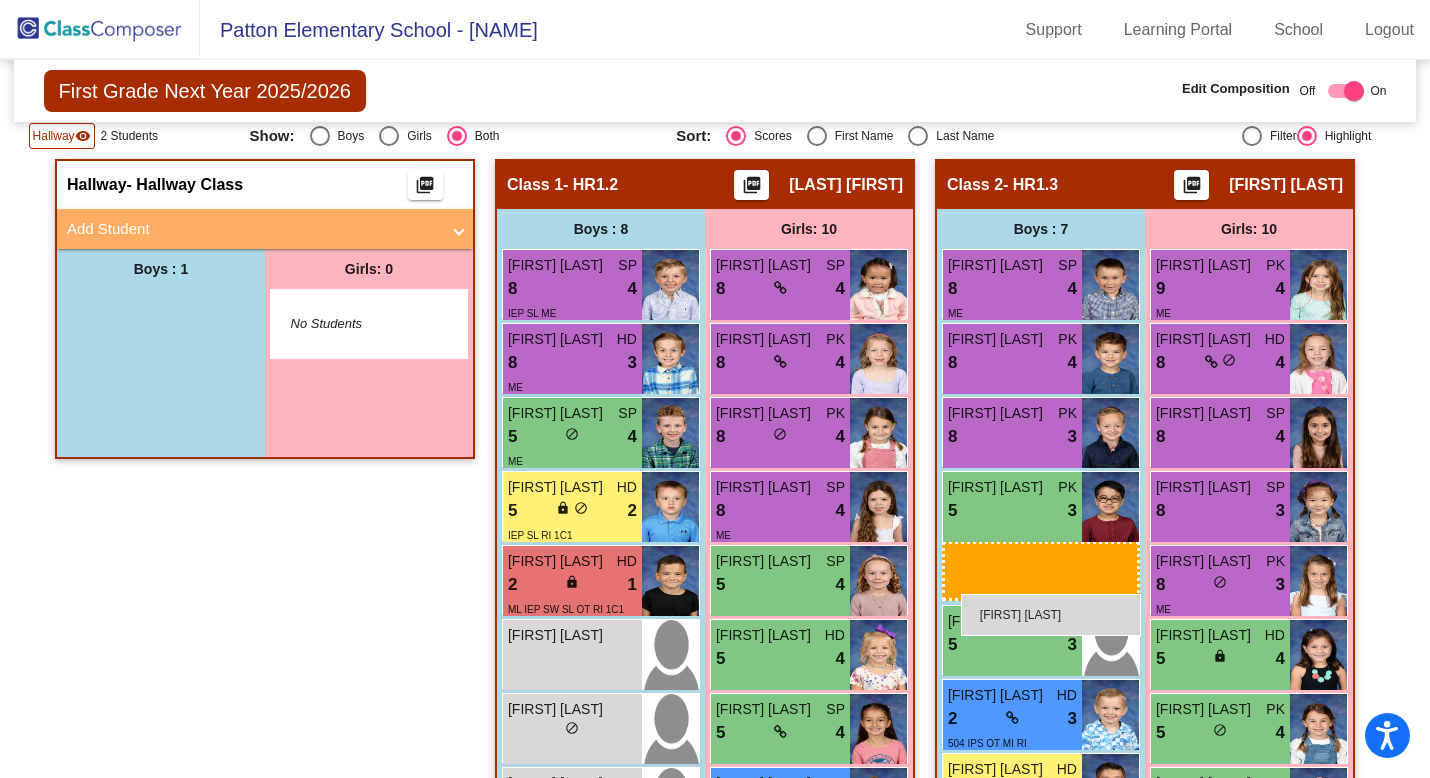 drag, startPoint x: 117, startPoint y: 324, endPoint x: 958, endPoint y: 590, distance: 882.0641 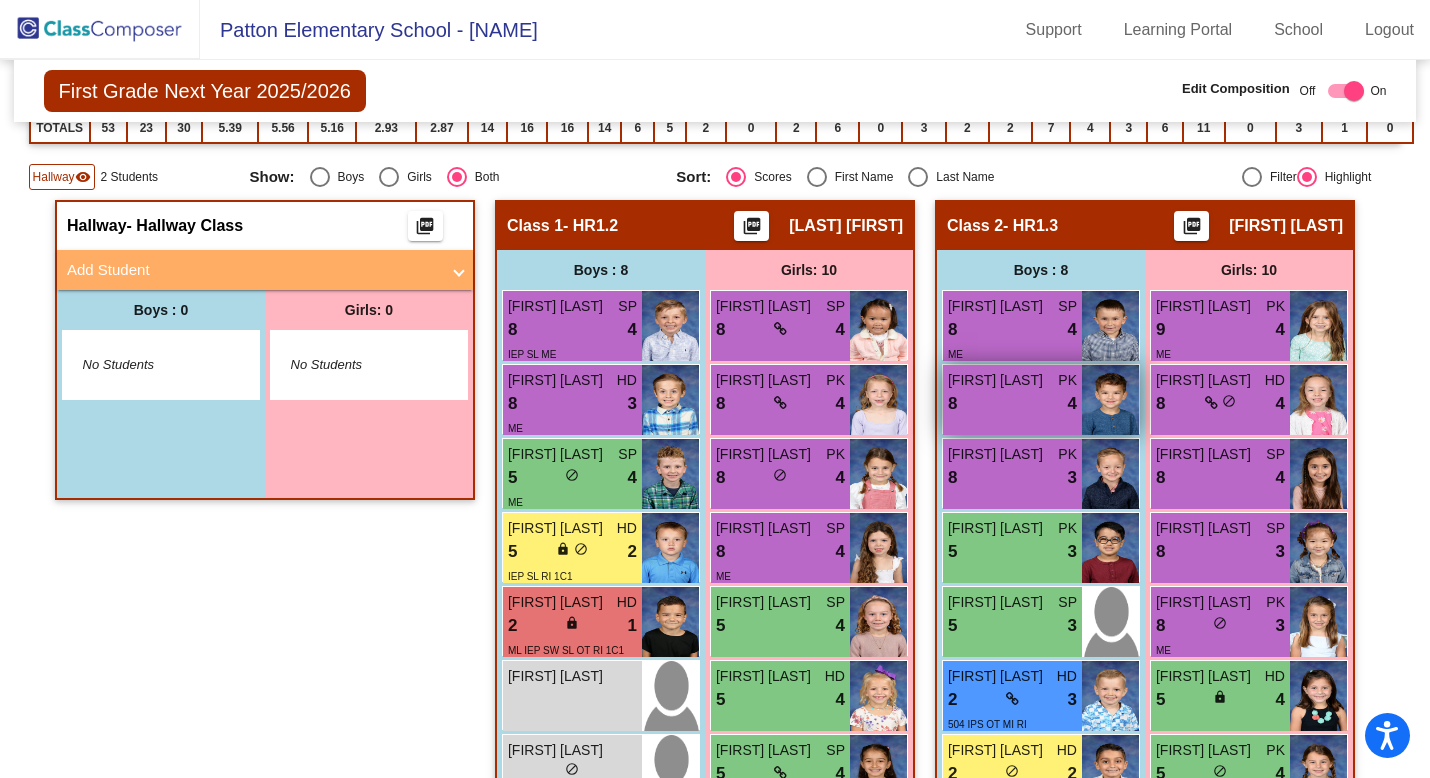 scroll, scrollTop: 215, scrollLeft: 0, axis: vertical 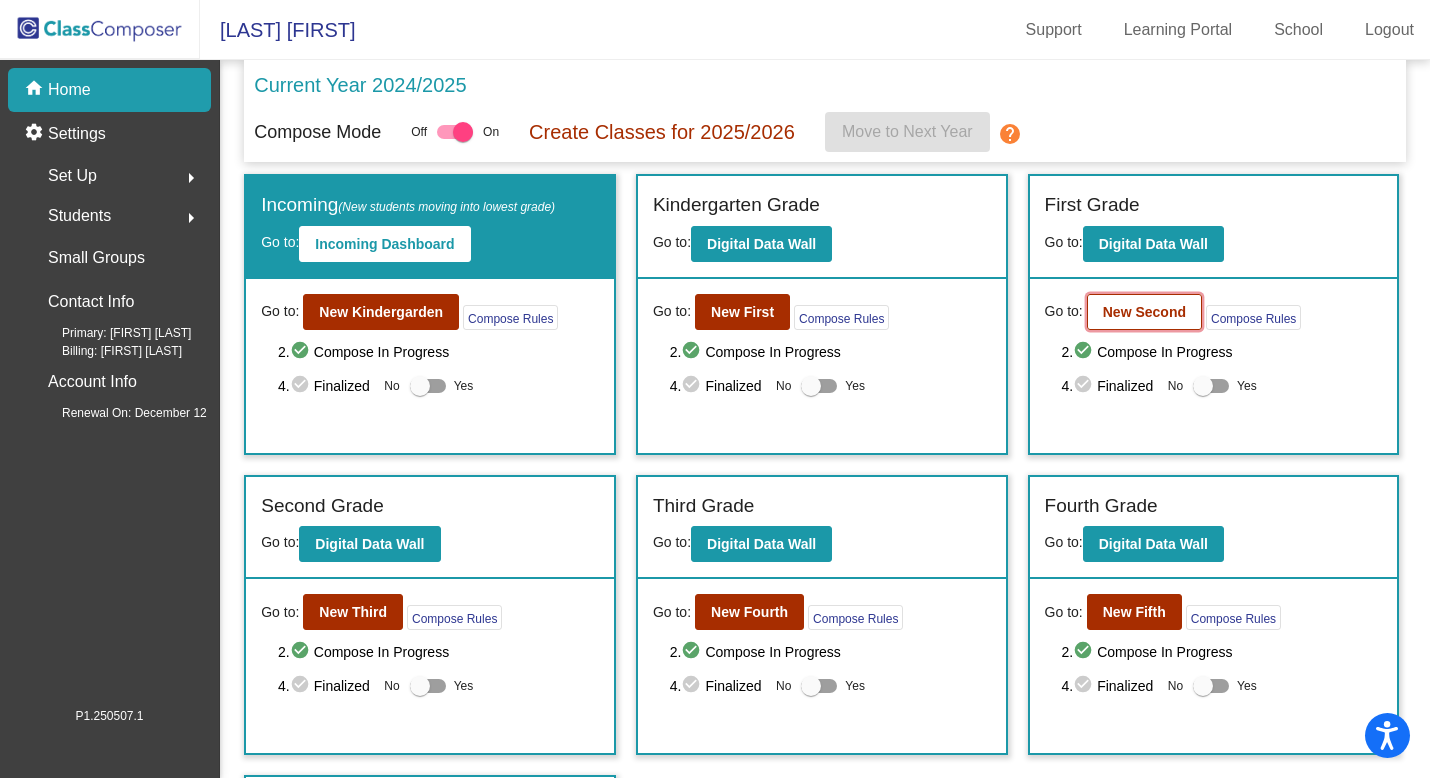click on "New Second" 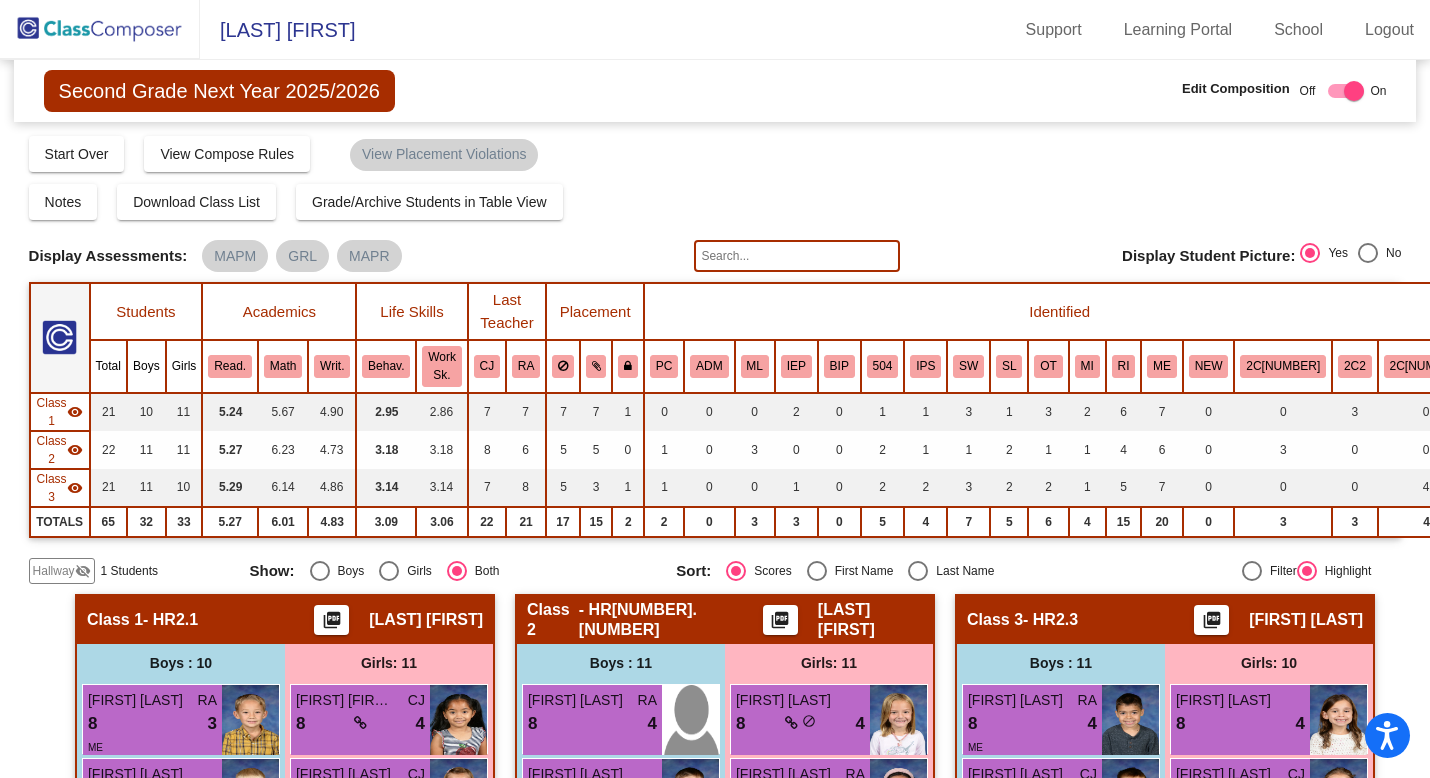 click on "Hallway" 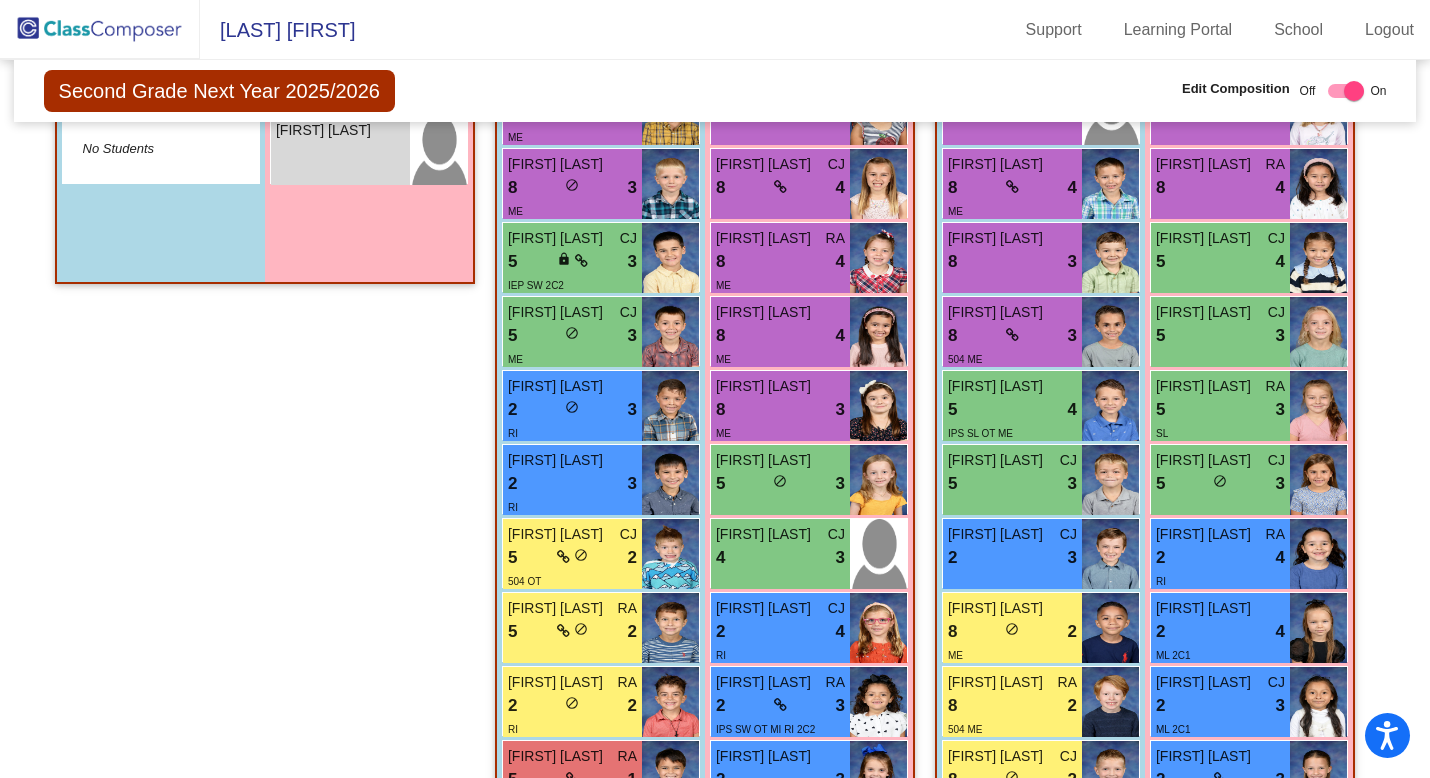 scroll, scrollTop: 605, scrollLeft: 0, axis: vertical 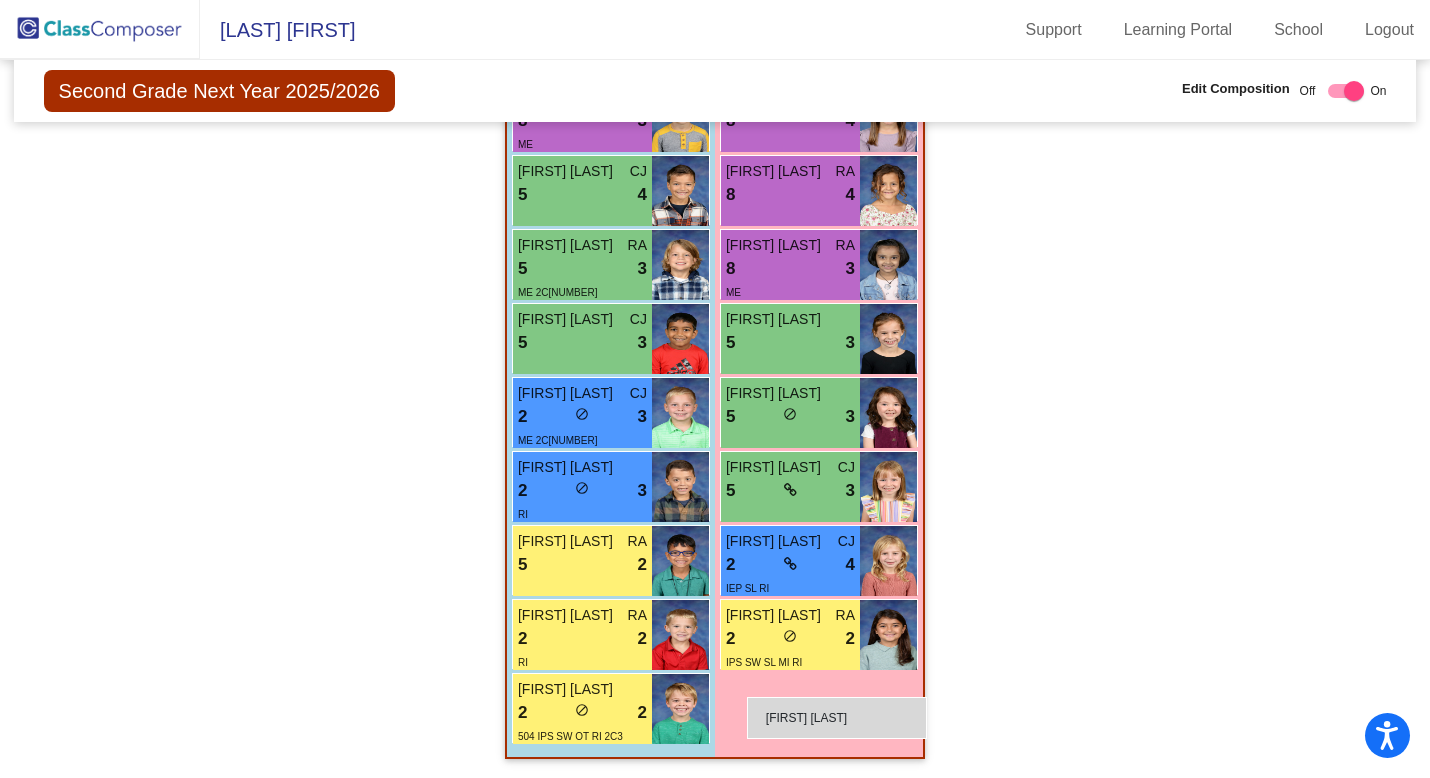 drag, startPoint x: 339, startPoint y: 153, endPoint x: 747, endPoint y: 697, distance: 680 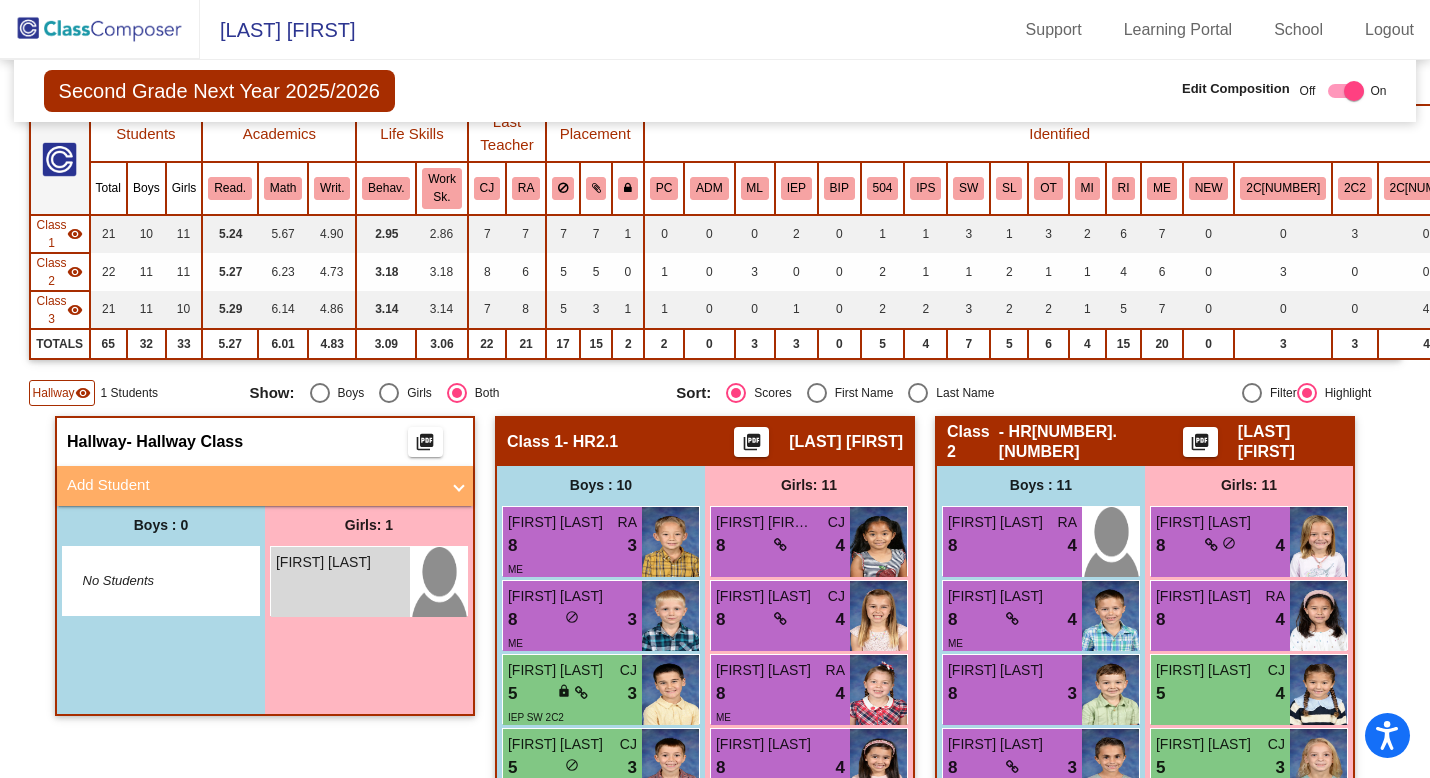 scroll, scrollTop: 148, scrollLeft: 0, axis: vertical 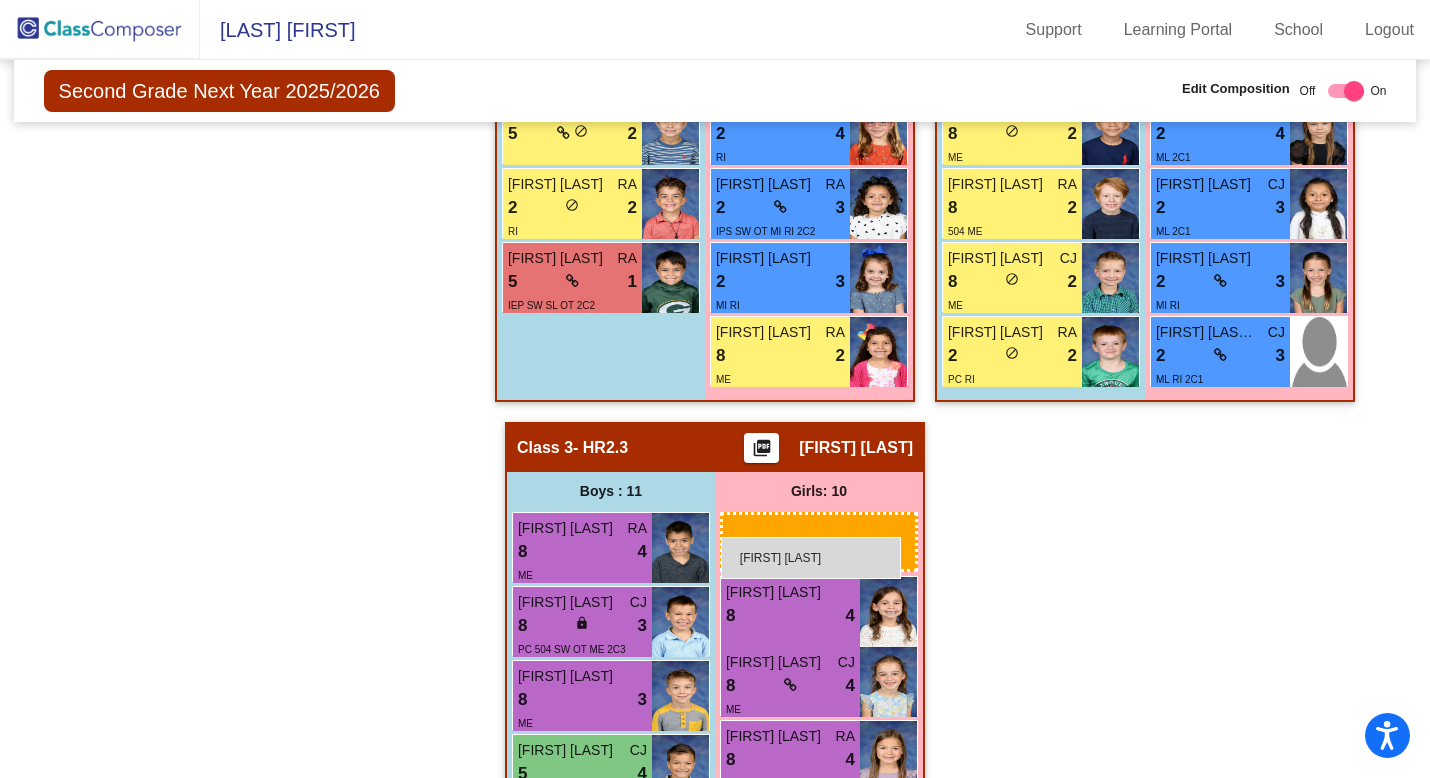 drag, startPoint x: 310, startPoint y: 608, endPoint x: 725, endPoint y: 528, distance: 422.6405 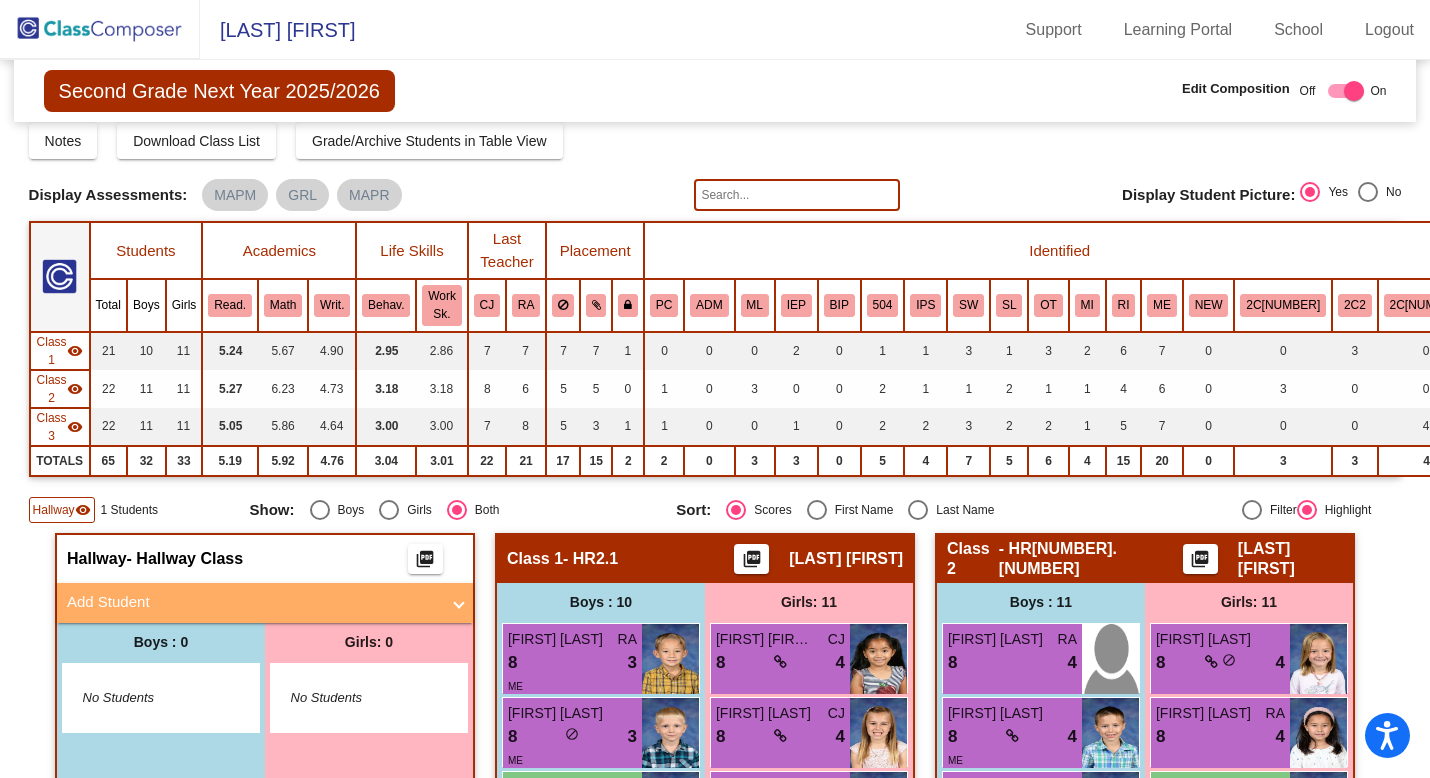 scroll, scrollTop: 0, scrollLeft: 0, axis: both 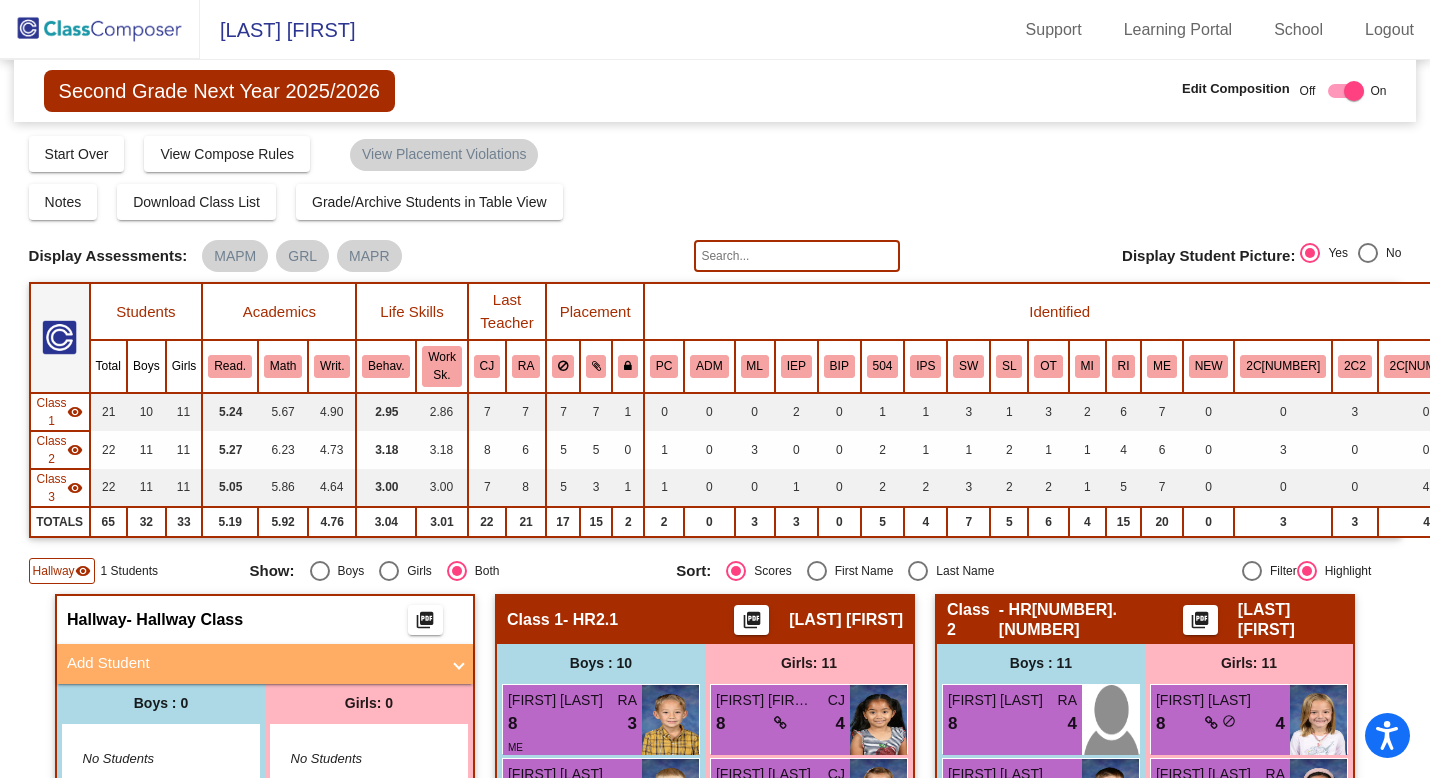 click 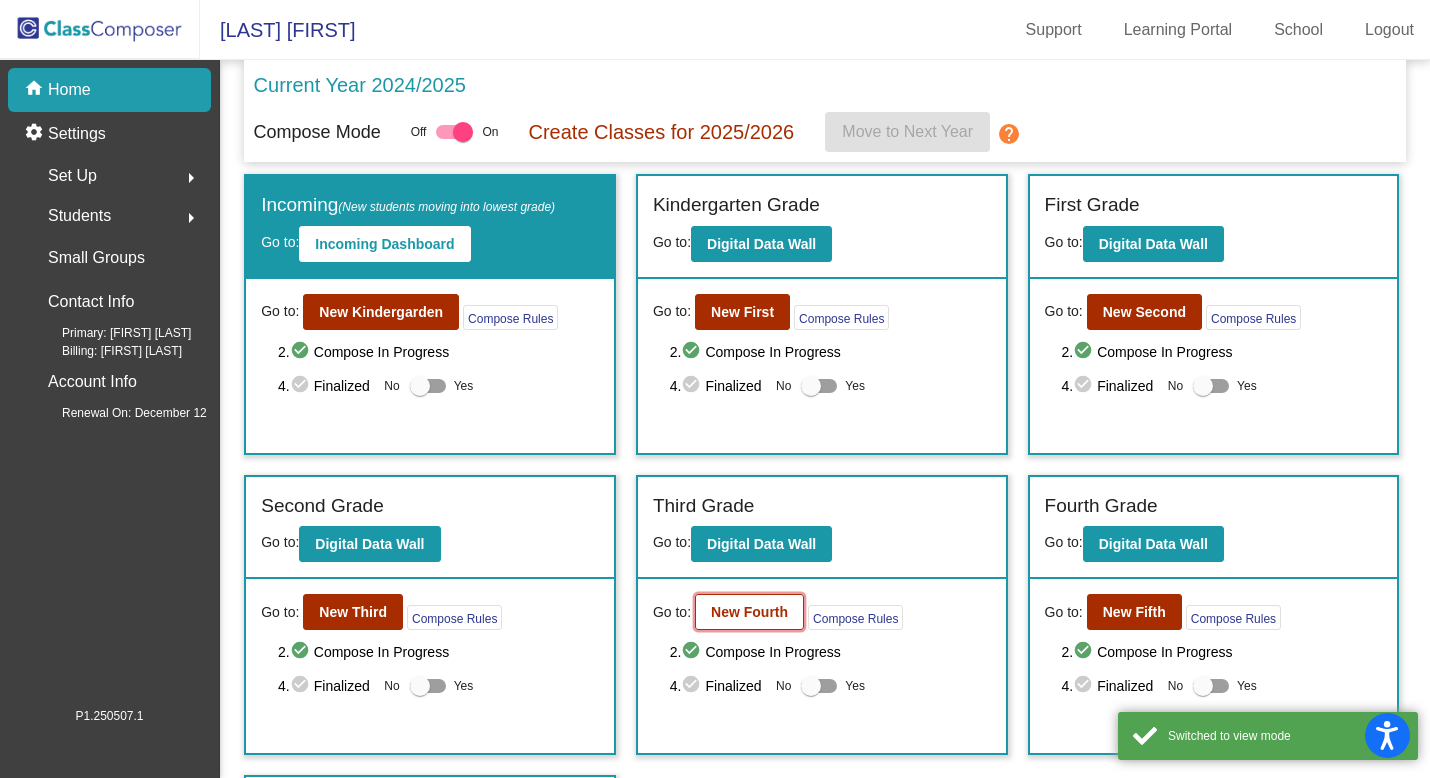 click on "New Fourth" 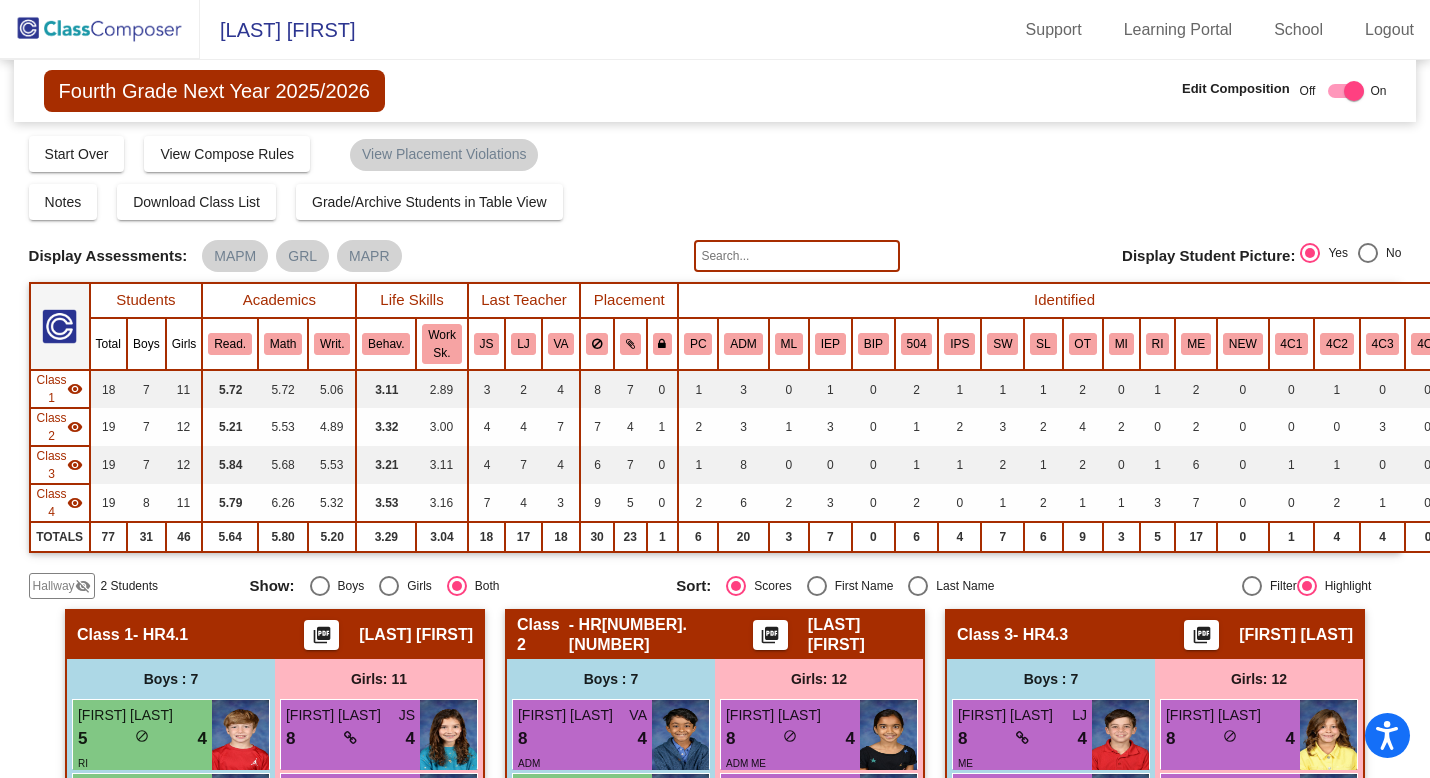 click on "Fourth Grade Next Year [YEAR]/[YEAR] Edit Composition Off  On  Incoming   Digital Data Wall    Display Scores for Years:  [YEAR] - [YEAR]  [YEAR] - [YEAR]  Grade/Archive Students in Table View   Download   New Small Group   Saved Small Group   Compose   Start Over   Submit Classes  Compose has been submitted  Check for Incomplete Scores  View Compose Rules   View Placement Violations  Notes   Download Class List   Import Students   Grade/Archive Students in Table View   New Small Group   Saved Small Group  Display Scores for Years:  [YEAR] - [YEAR]  [YEAR] - [YEAR] Display Assessments: MAPM GRL MAPR Display Student Picture:   Yes   No  Students Academics Life Skills  Last Teacher  Placement  Identified  Total Boys Girls  Read.   Math   Writ.   Behav.   Work Sk.   JS   LJ   VA   PC   ADM   ML   IEP   BIP   504   IPS   SW   SL   OT   MI   RI   ME   NEW   4C1   4C2   4C3   4C4  Hallway  visibility_off  2 2 0                 0   0   0   0   0   0   0   0   0   0   0   0   0   0   0   0   0   0   0   0   0   0   0  7" 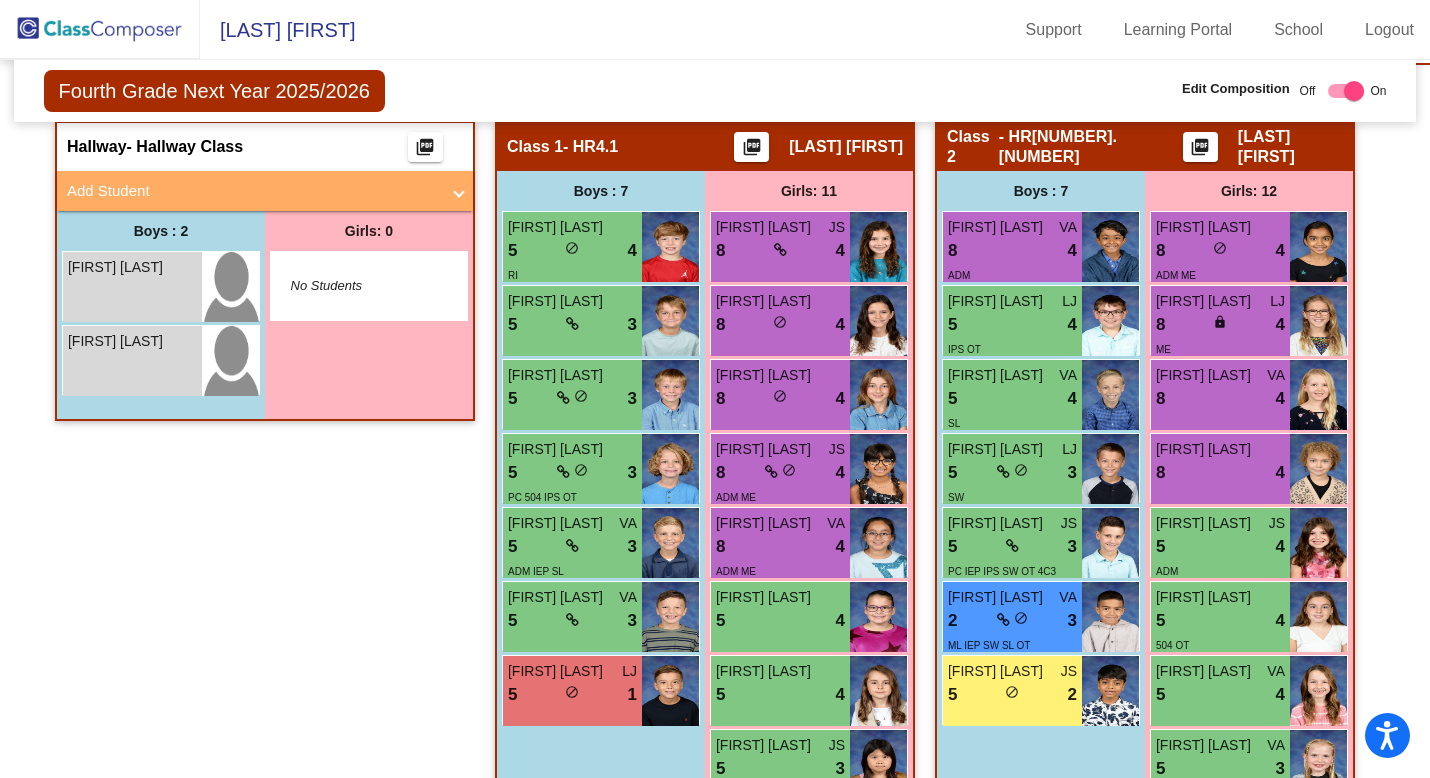 scroll, scrollTop: 487, scrollLeft: 0, axis: vertical 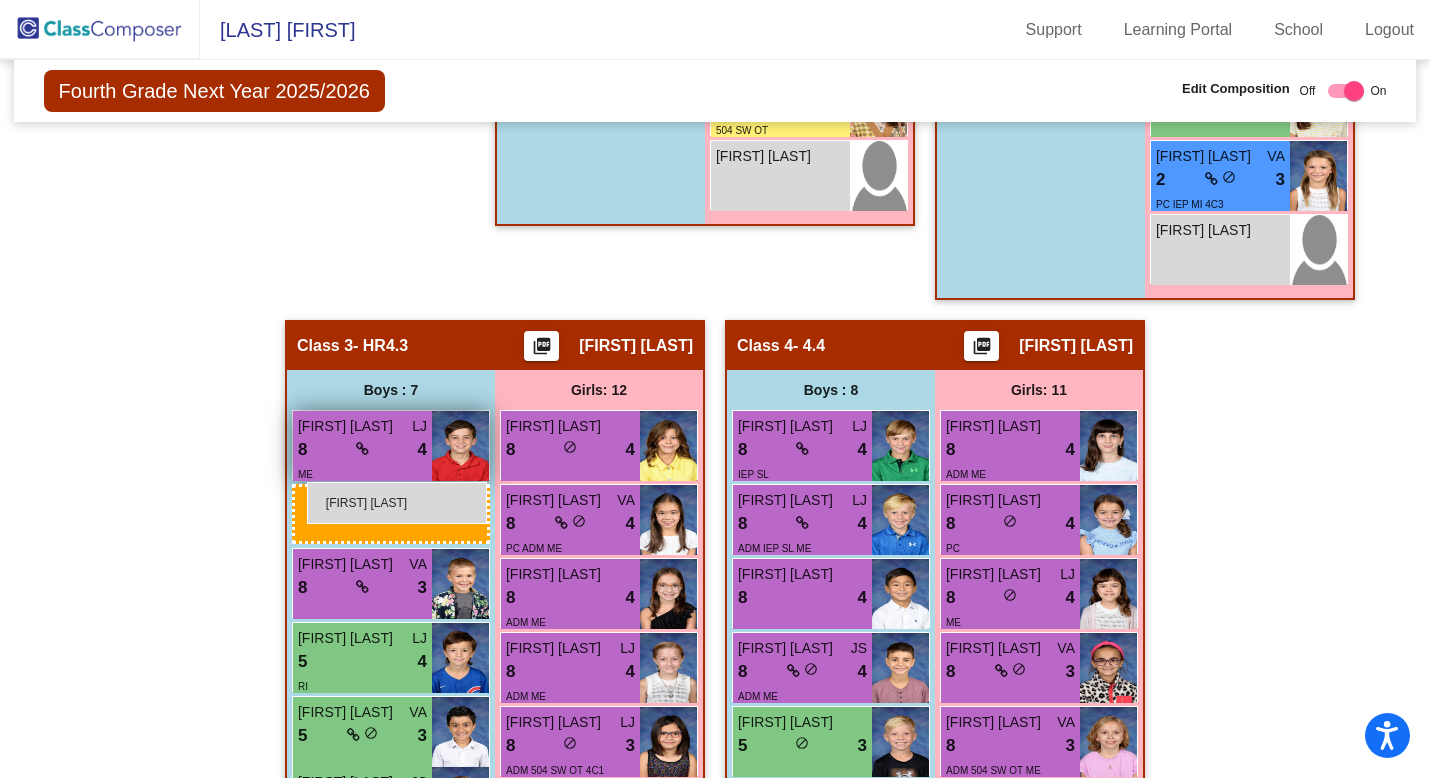 drag, startPoint x: 138, startPoint y: 298, endPoint x: 305, endPoint y: 479, distance: 246.2722 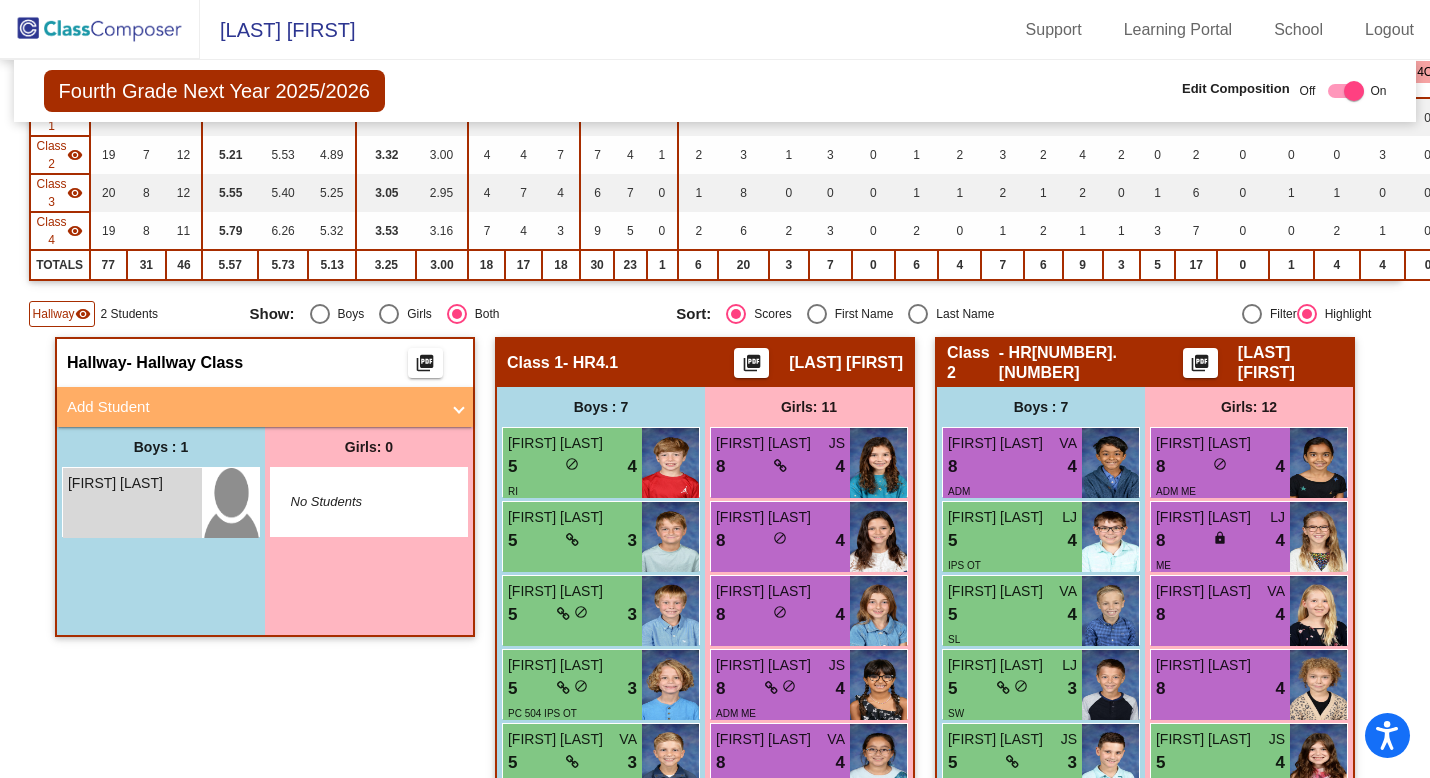 scroll, scrollTop: 274, scrollLeft: 0, axis: vertical 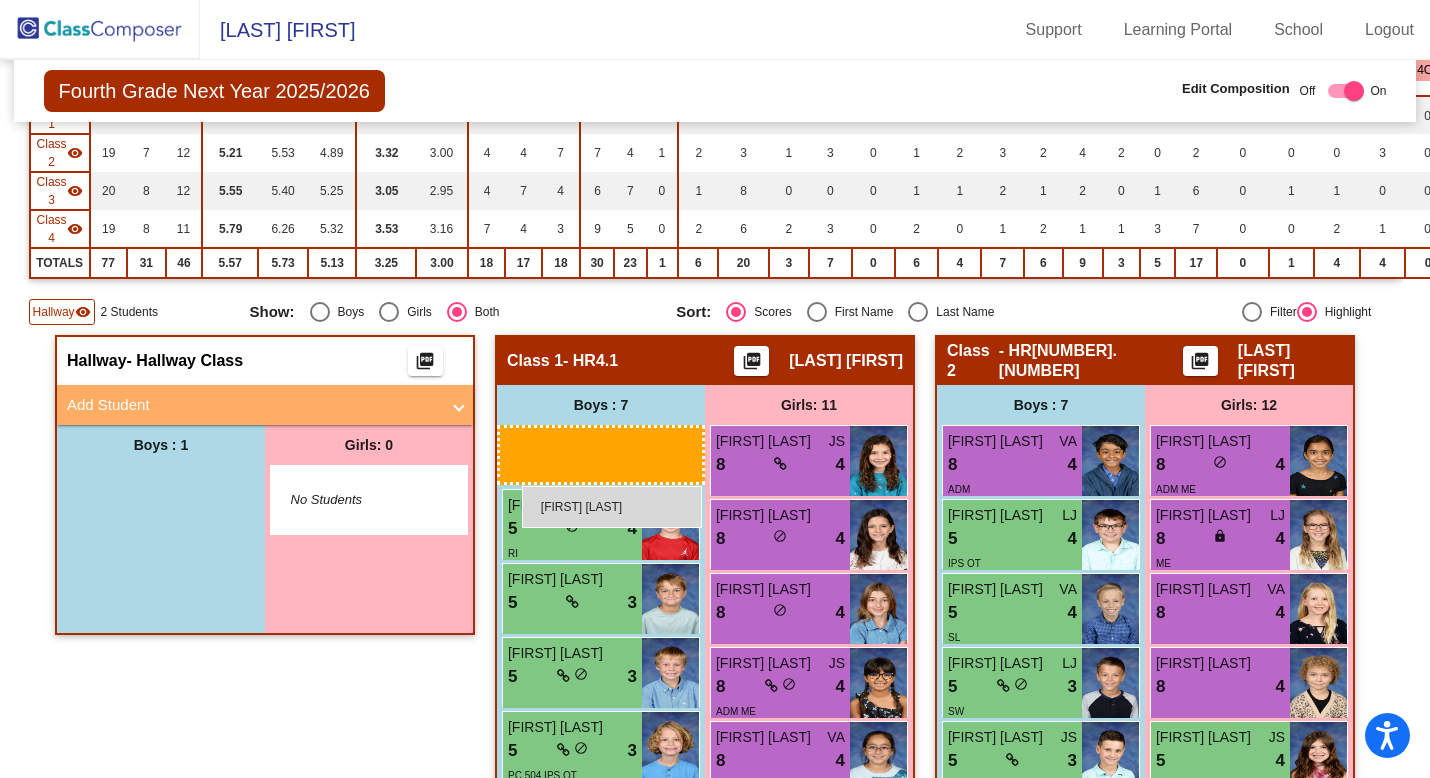 drag, startPoint x: 79, startPoint y: 510, endPoint x: 522, endPoint y: 486, distance: 443.64963 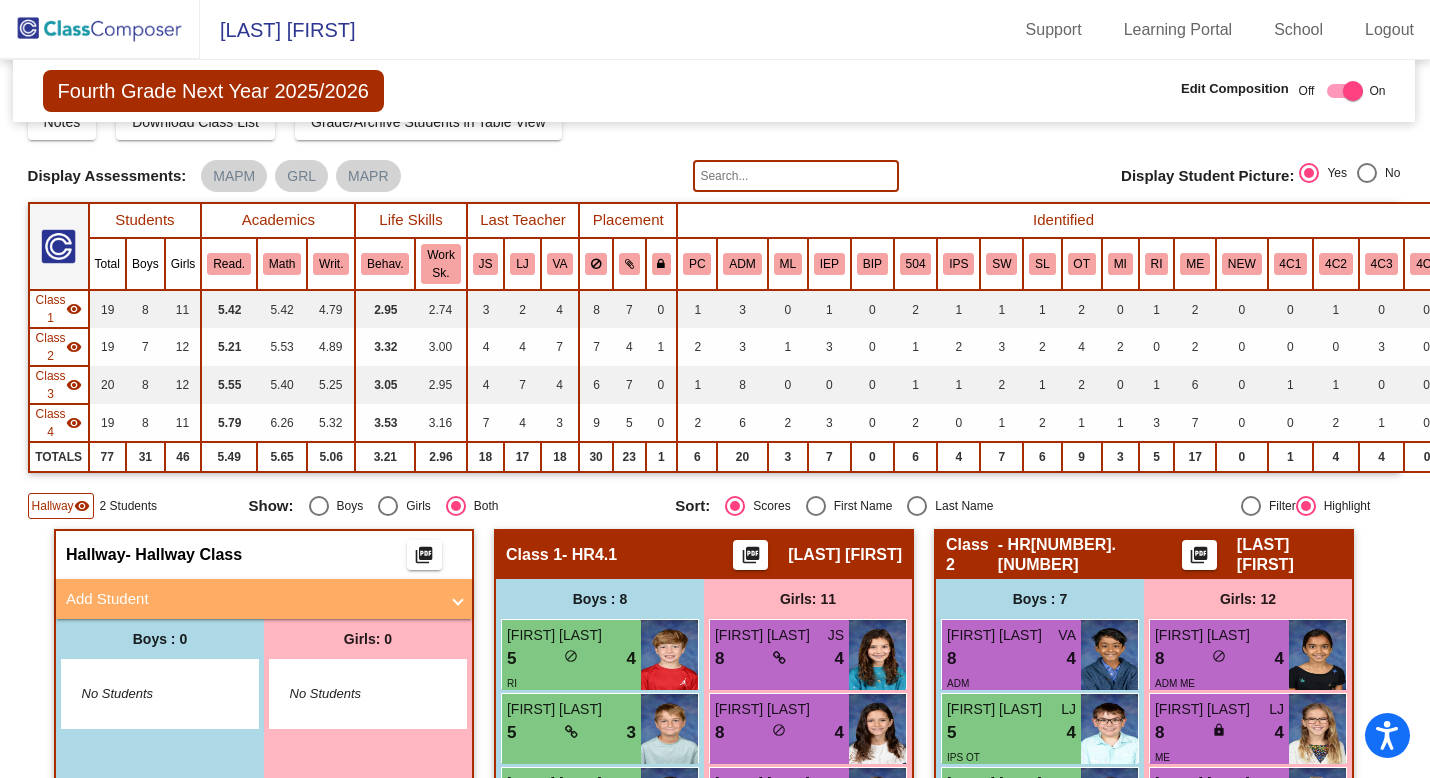 scroll, scrollTop: 0, scrollLeft: 1, axis: horizontal 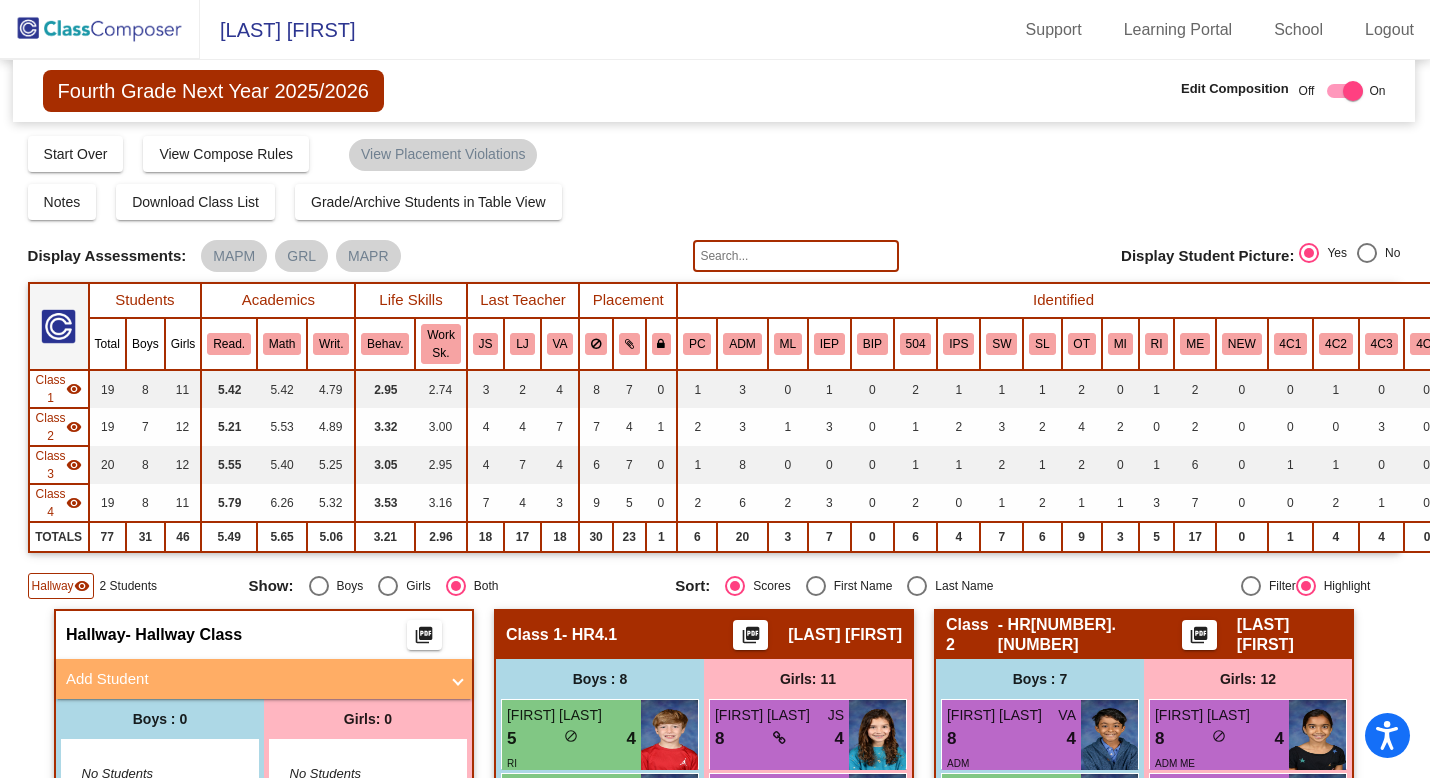 click 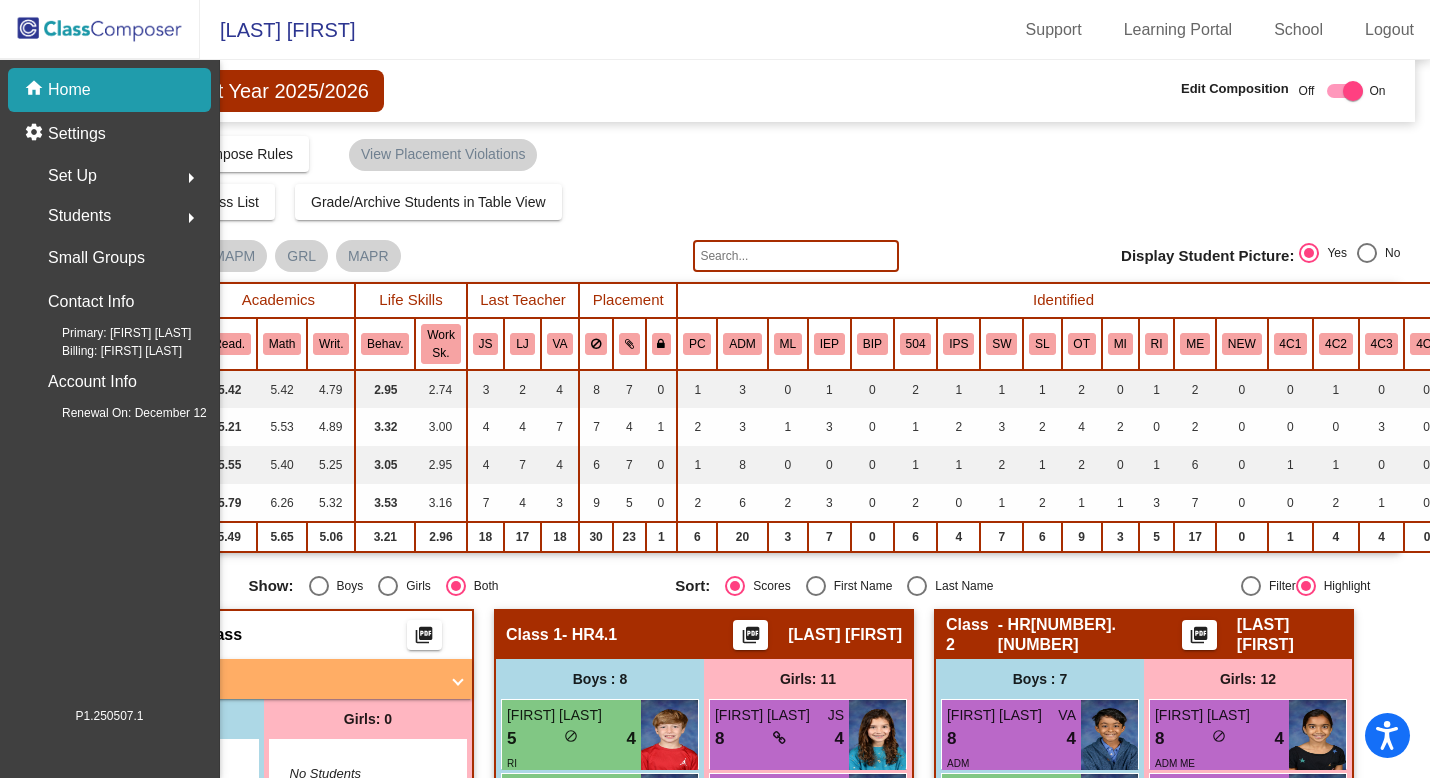 scroll, scrollTop: 0, scrollLeft: 0, axis: both 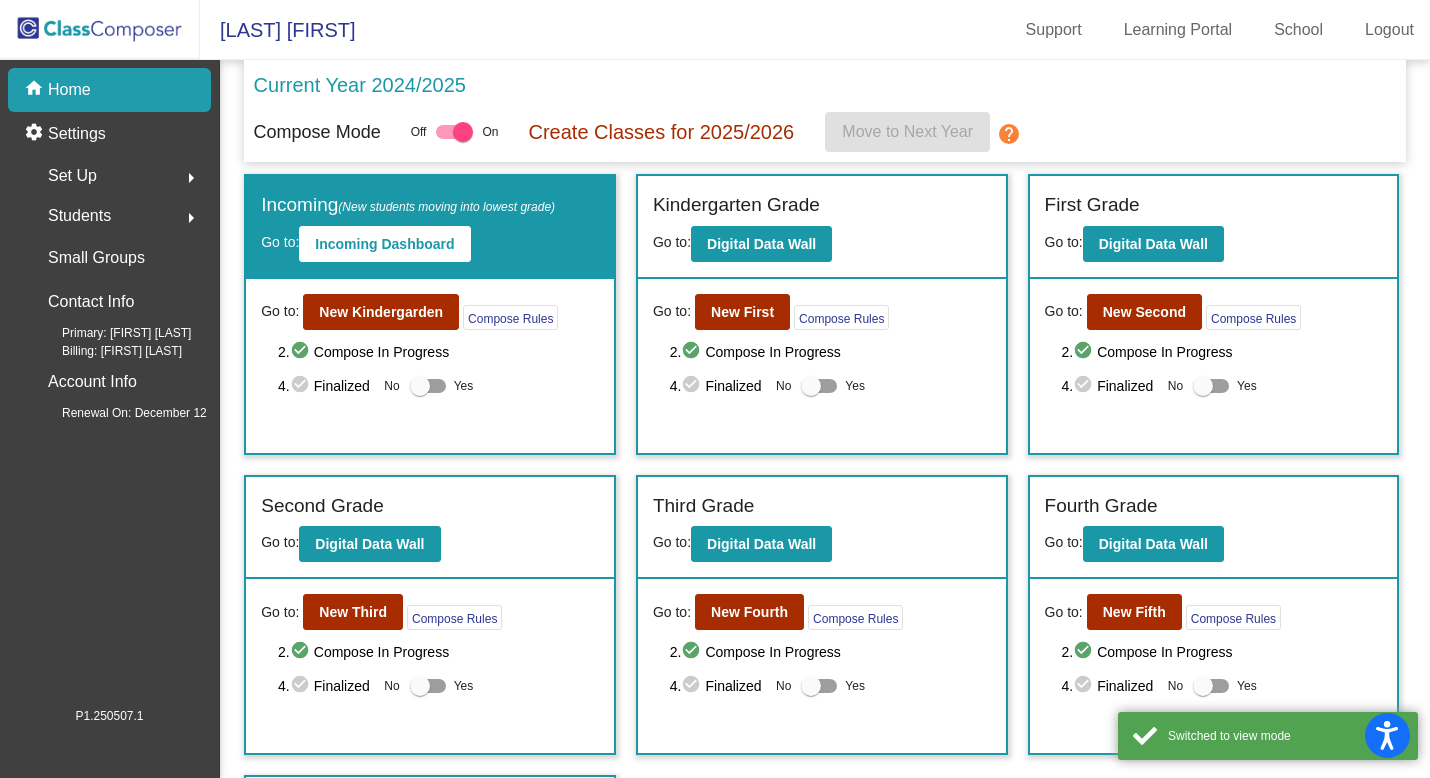 click on "Students" 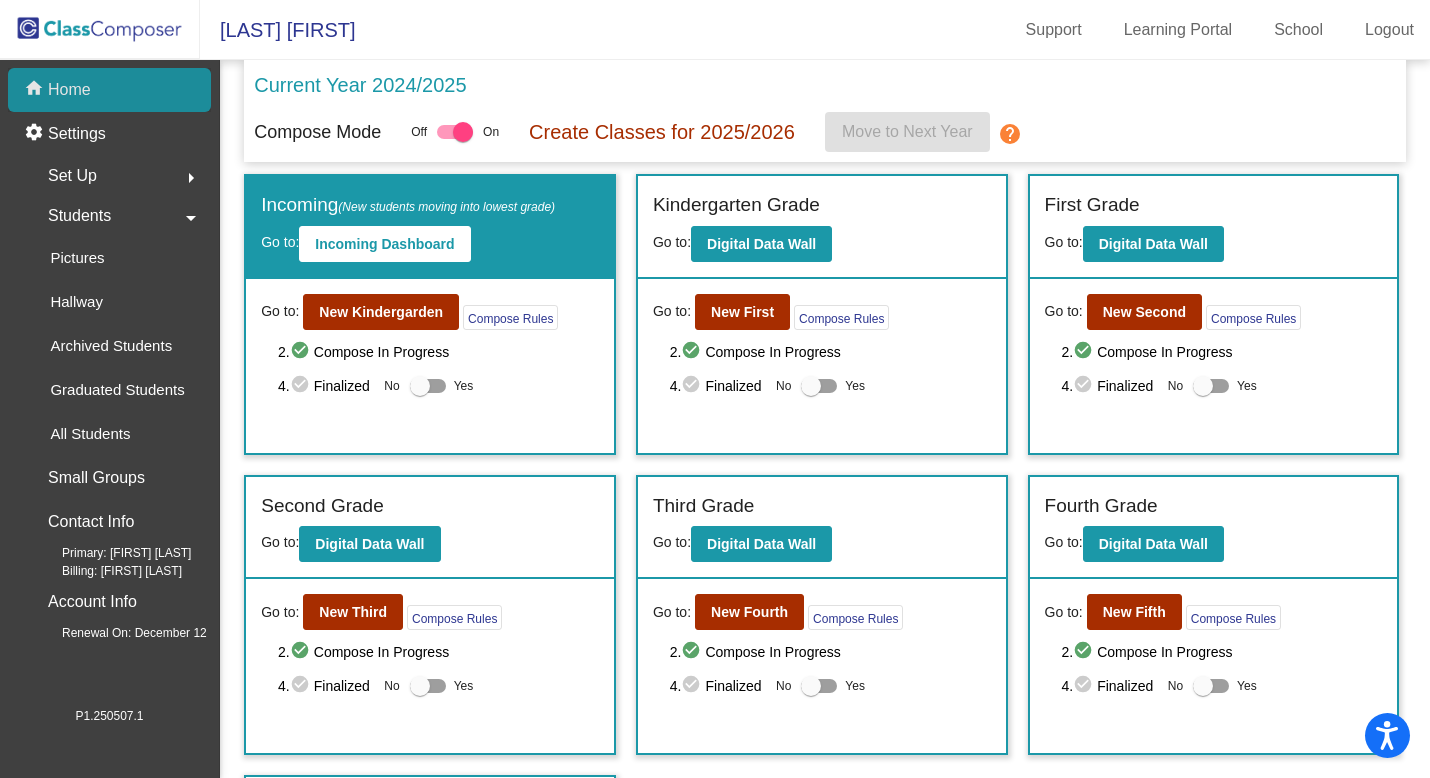 click on "Home" 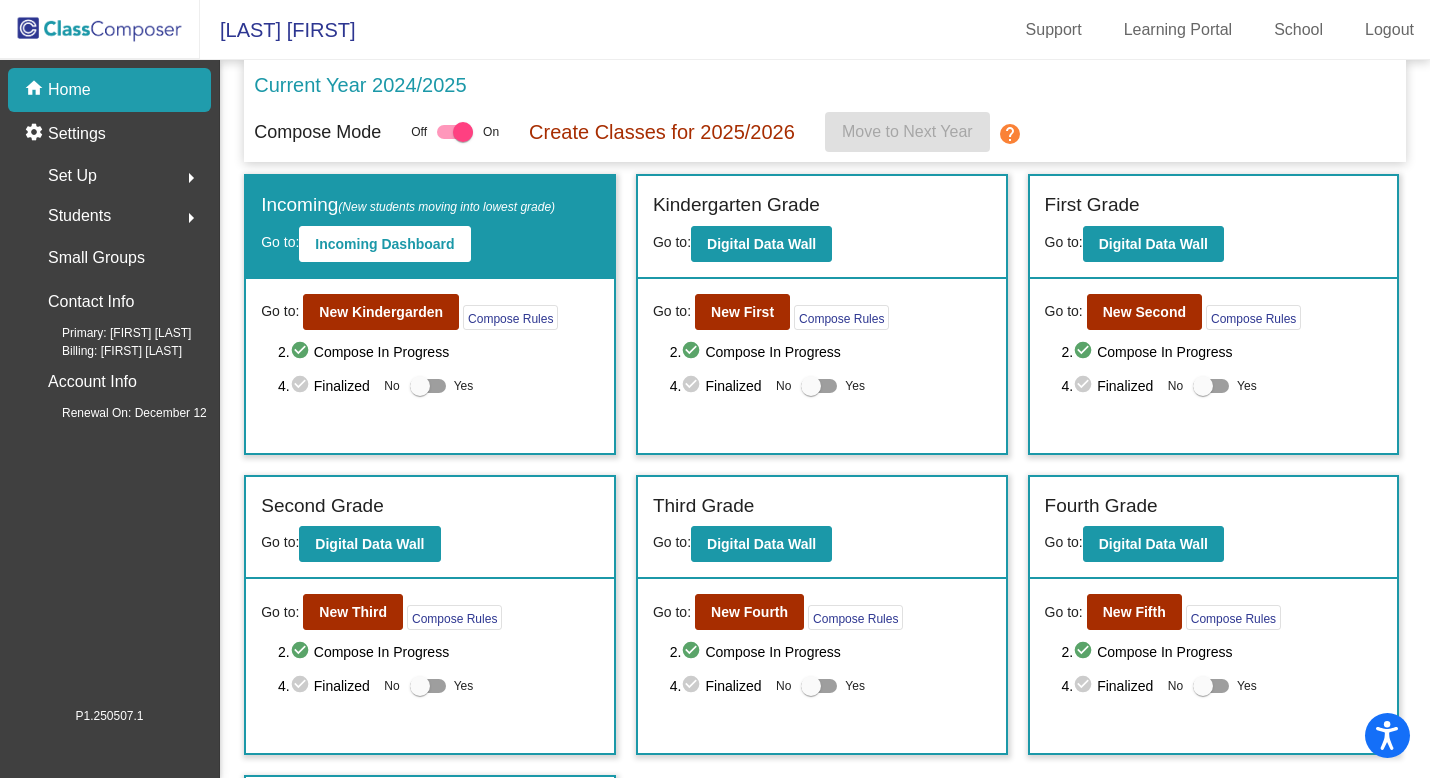 click on "Students" 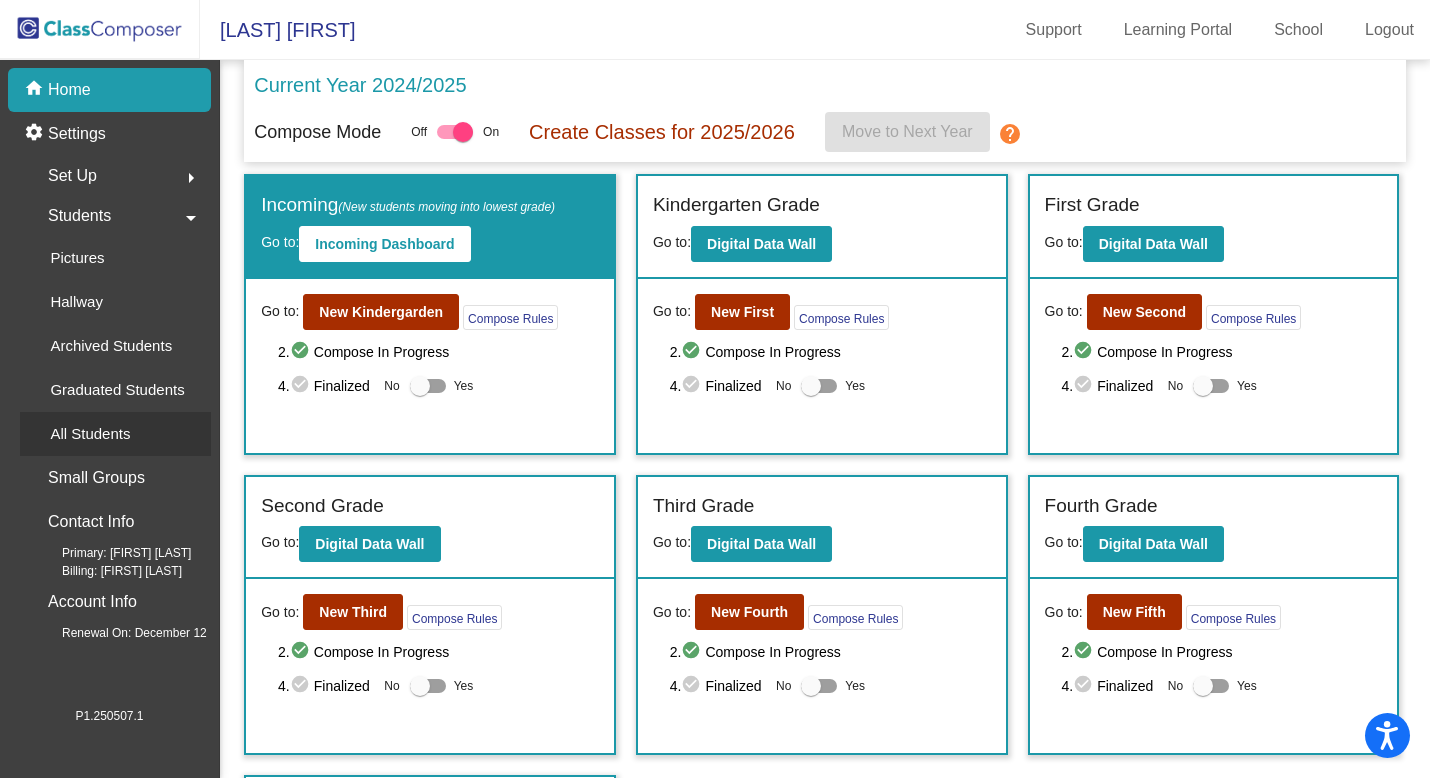 click on "All Students" 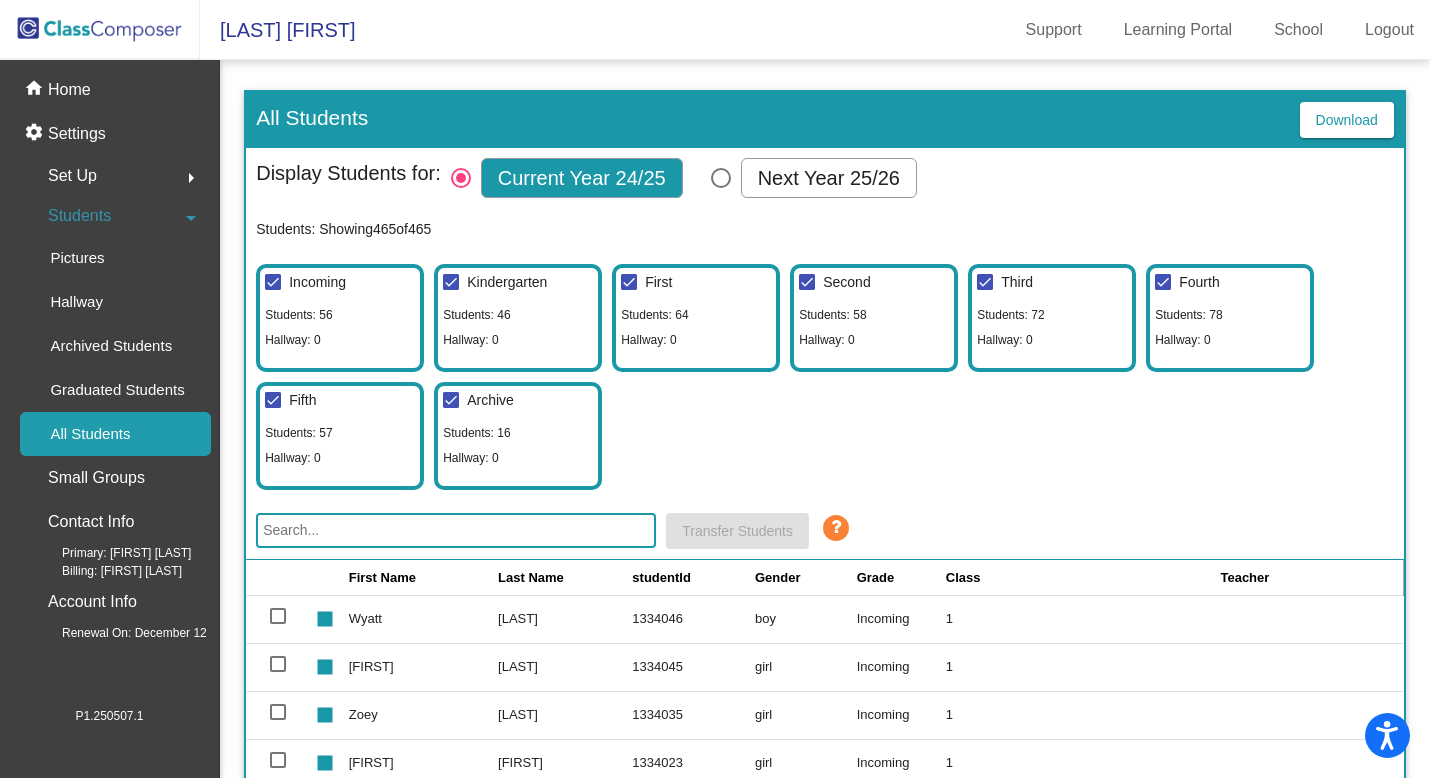 click at bounding box center (721, 178) 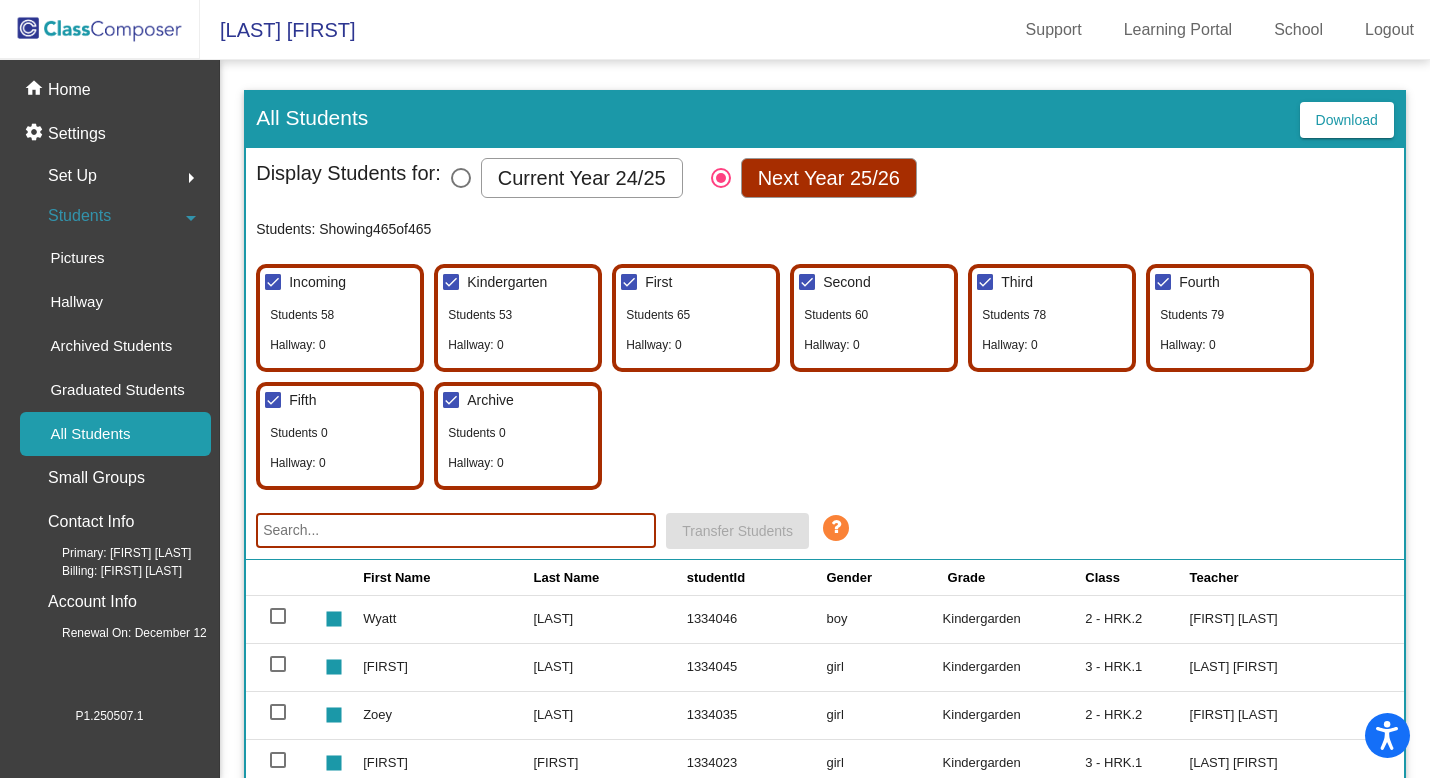 click on "Download" 